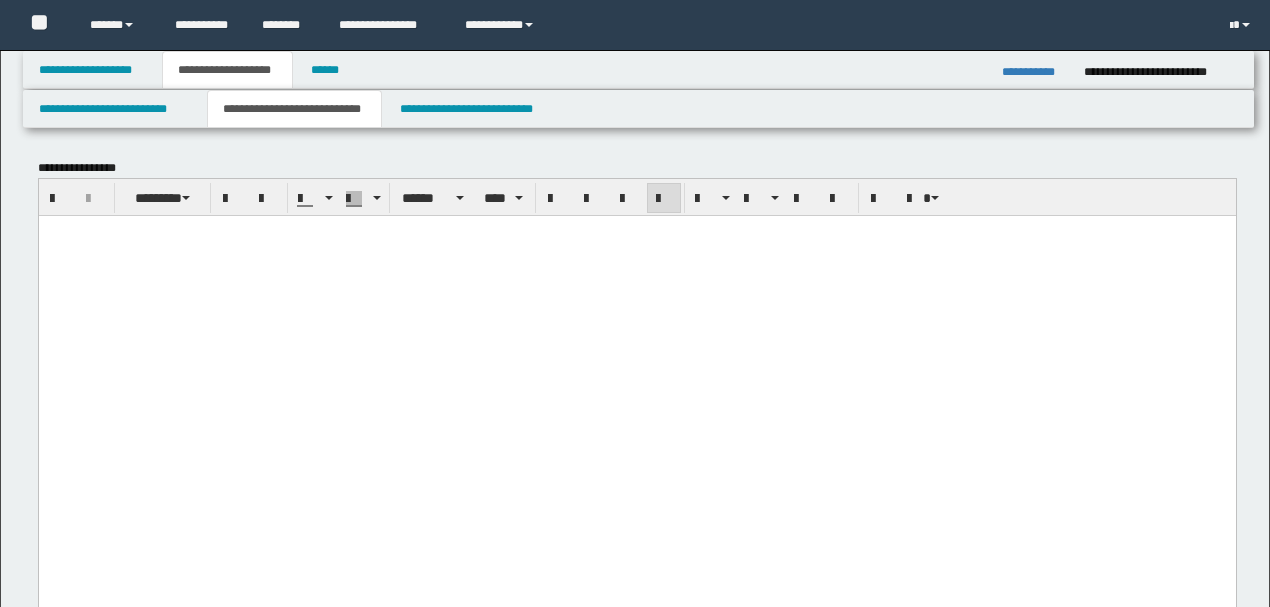 scroll, scrollTop: 831, scrollLeft: 0, axis: vertical 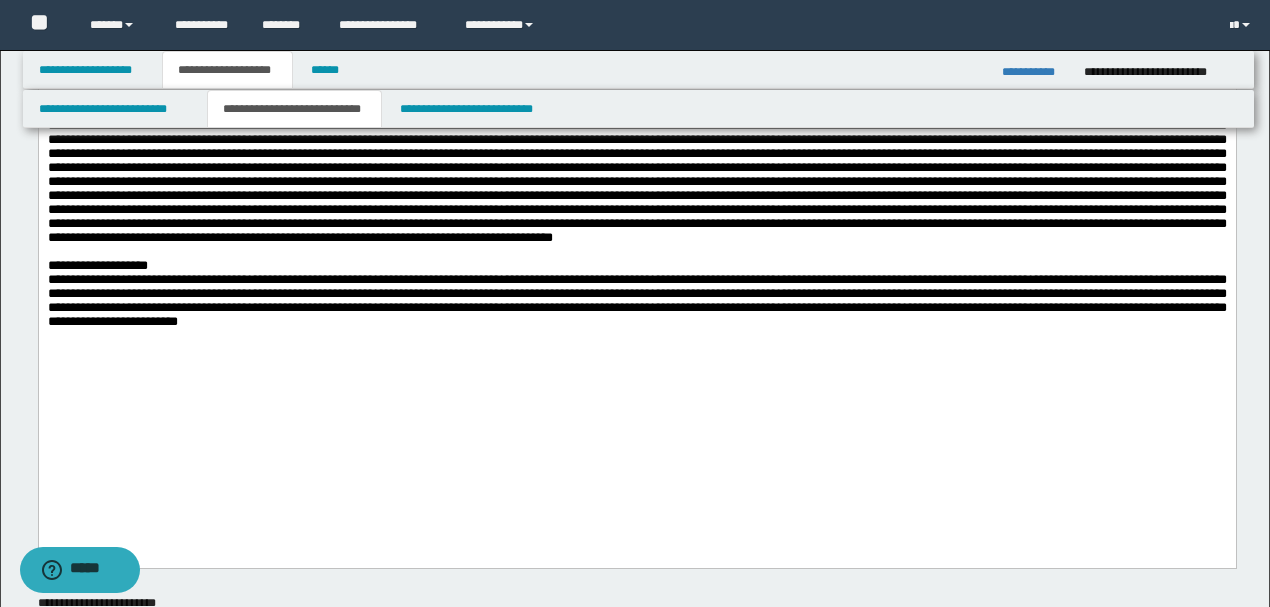 click on "**********" at bounding box center (636, 300) 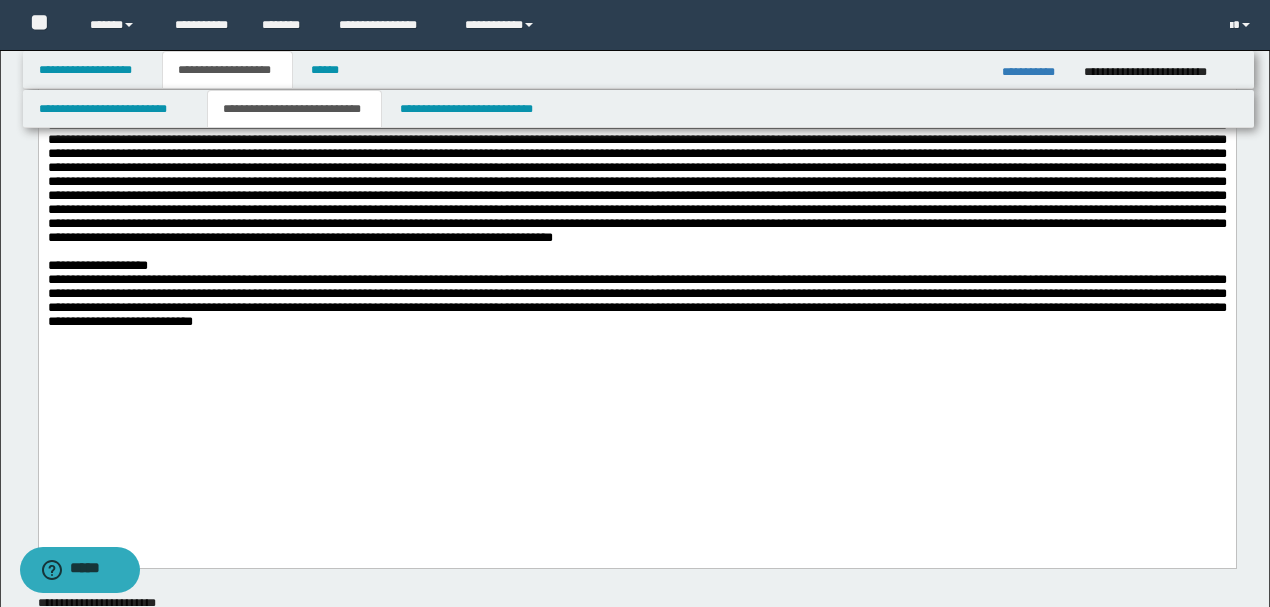 click on "**********" at bounding box center [636, 300] 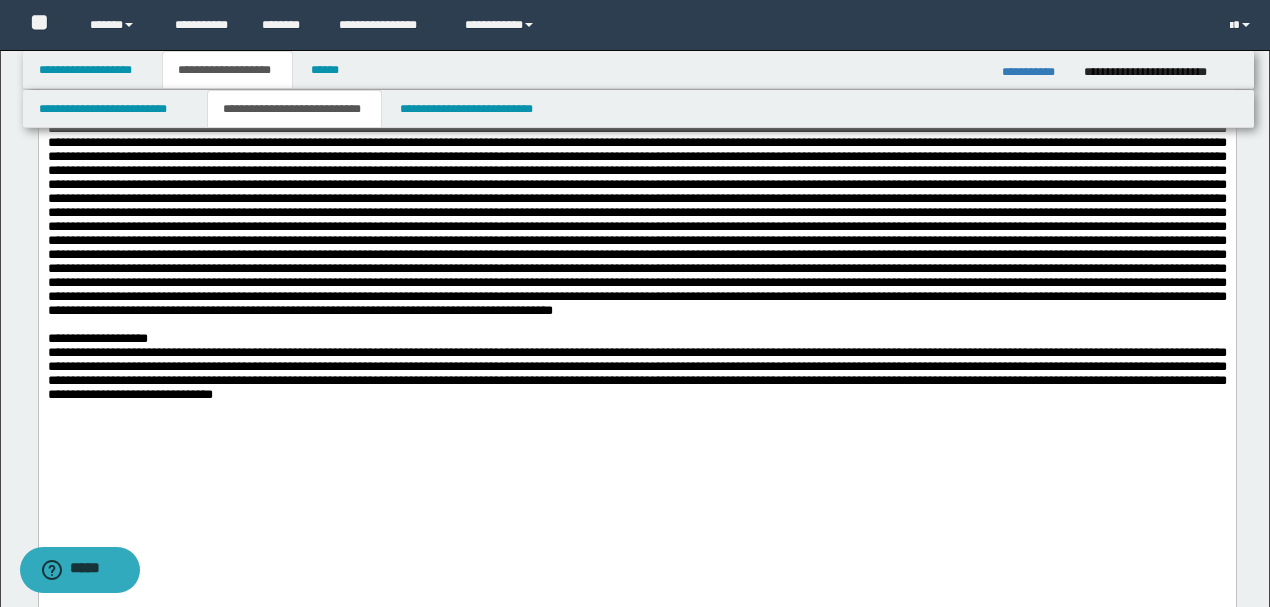 scroll, scrollTop: 31, scrollLeft: 0, axis: vertical 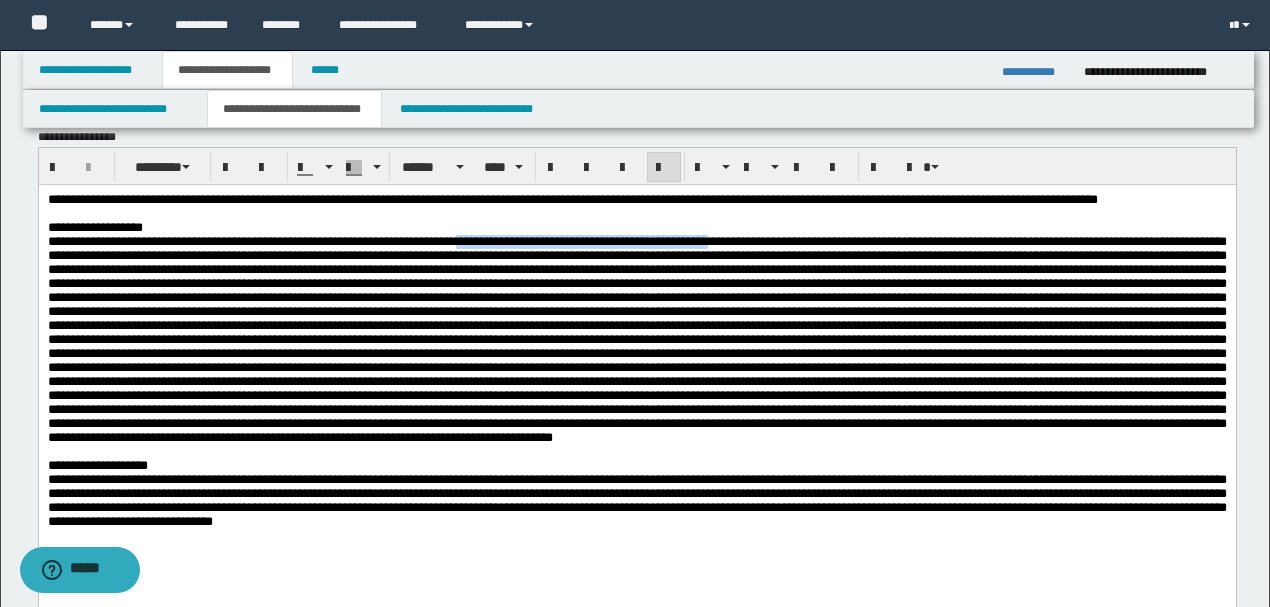 drag, startPoint x: 532, startPoint y: 266, endPoint x: 827, endPoint y: 265, distance: 295.0017 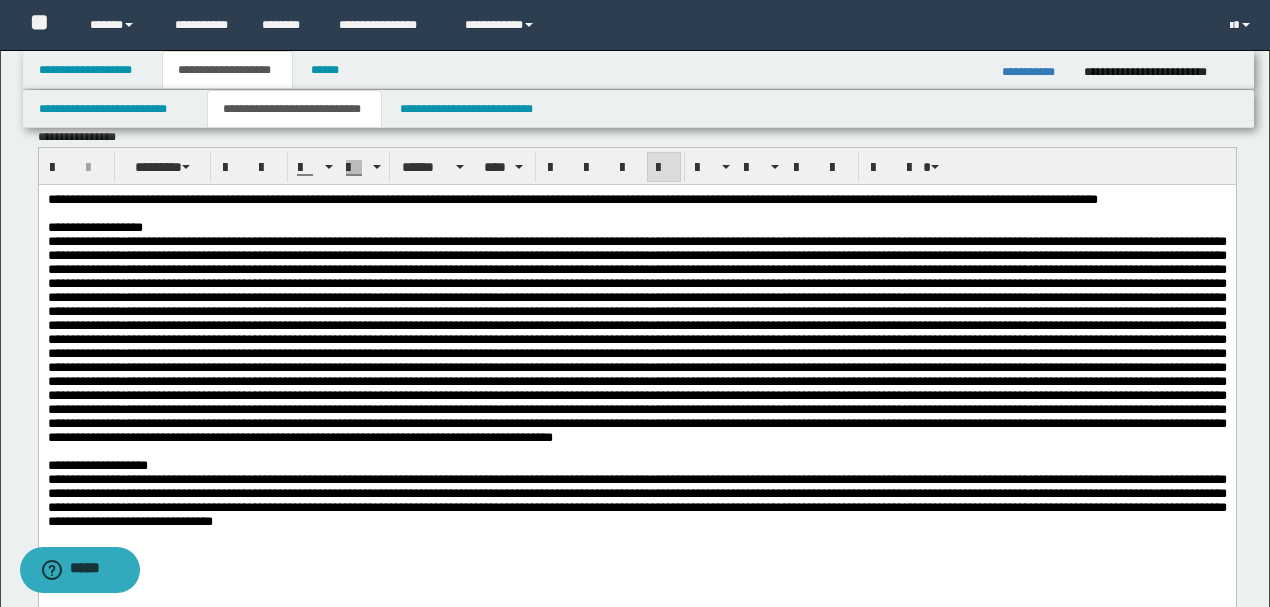 click on "**********" at bounding box center [662, 198] 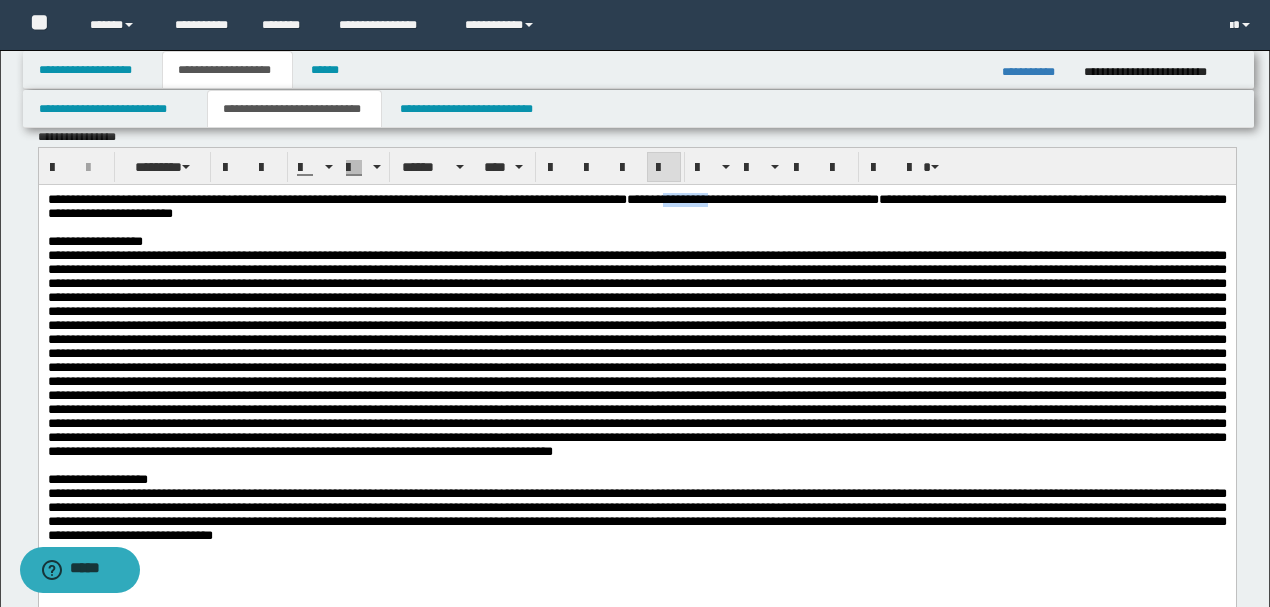 drag, startPoint x: 826, startPoint y: 199, endPoint x: 882, endPoint y: 198, distance: 56.008926 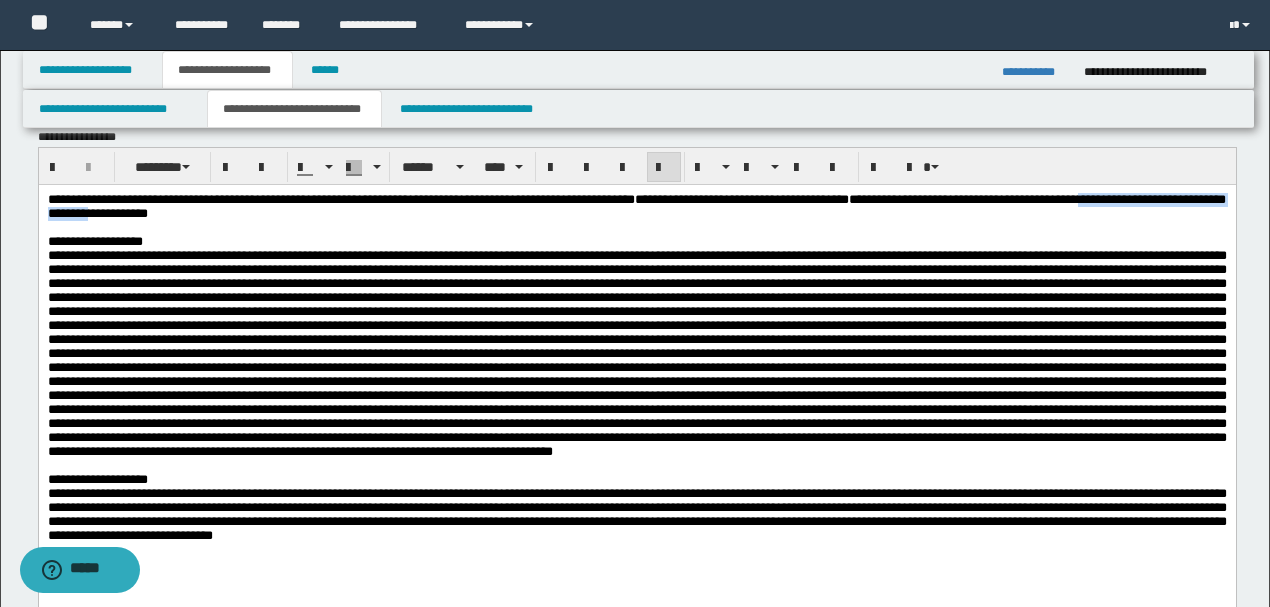 drag, startPoint x: 135, startPoint y: 214, endPoint x: 366, endPoint y: 221, distance: 231.10603 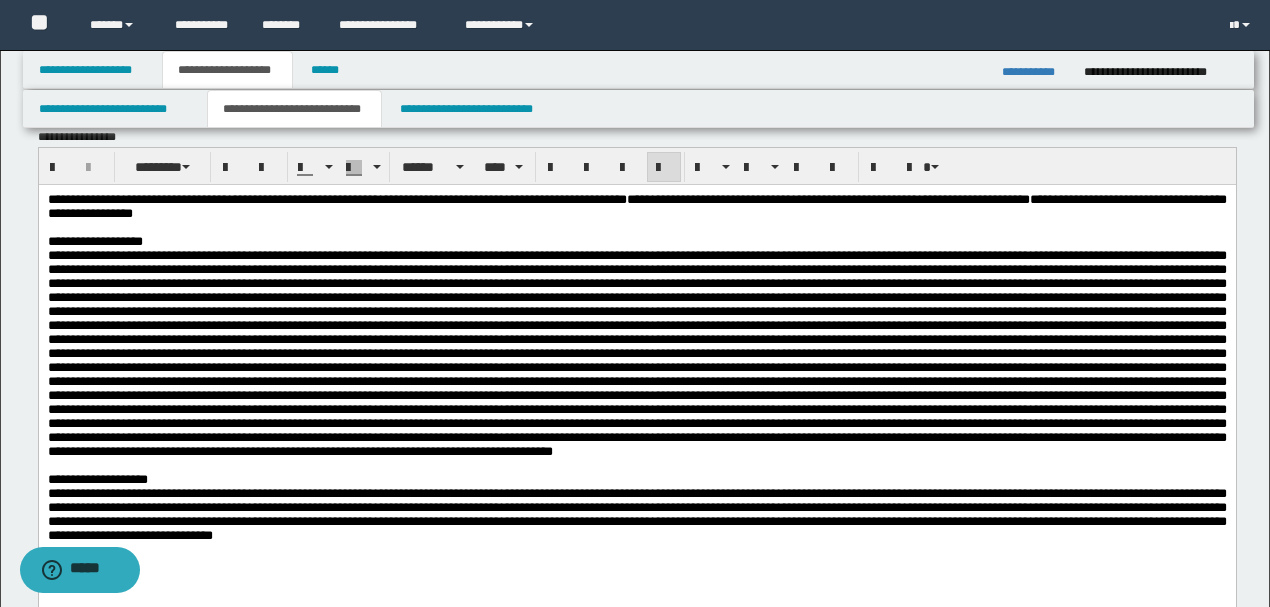 click on "[FIRST] [LAST] [STREET]" at bounding box center [827, 198] 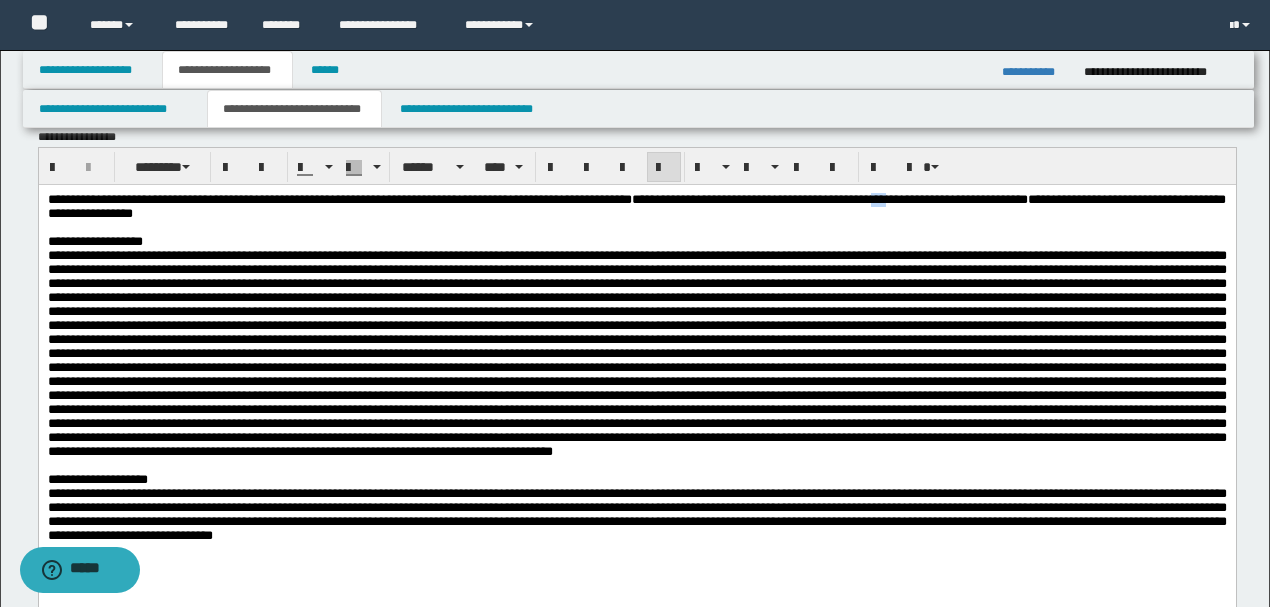 drag, startPoint x: 1076, startPoint y: 199, endPoint x: 1096, endPoint y: 199, distance: 20 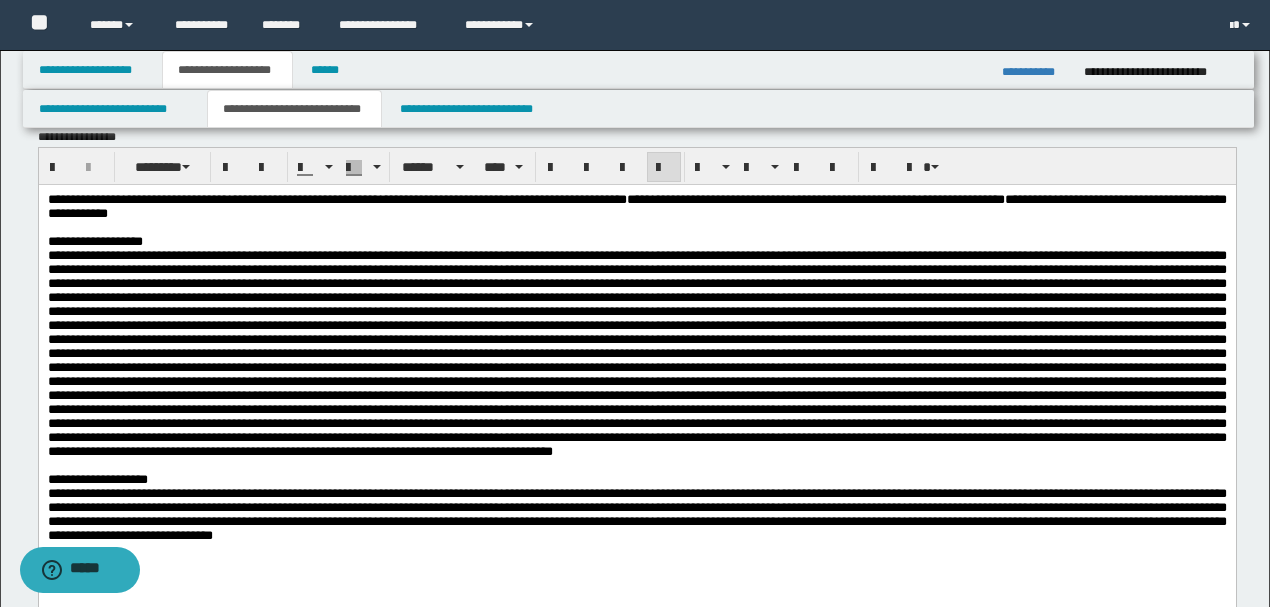 click on "[FIRST] [LAST] [STREET]" at bounding box center [815, 198] 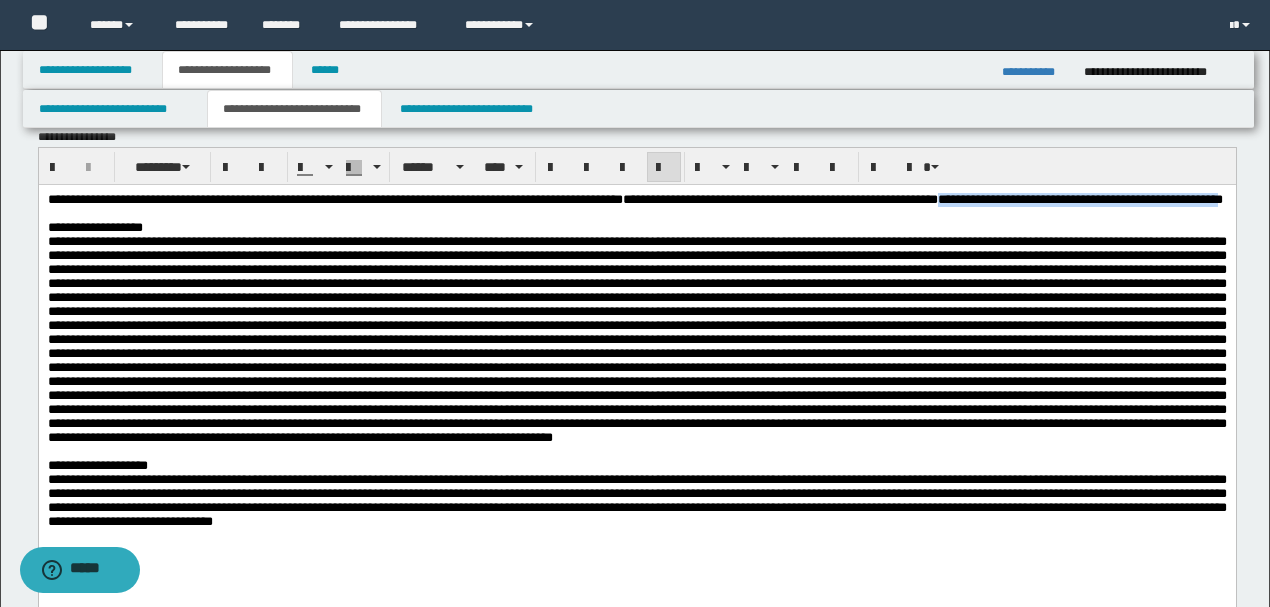 drag, startPoint x: 88, startPoint y: 213, endPoint x: 422, endPoint y: 217, distance: 334.02396 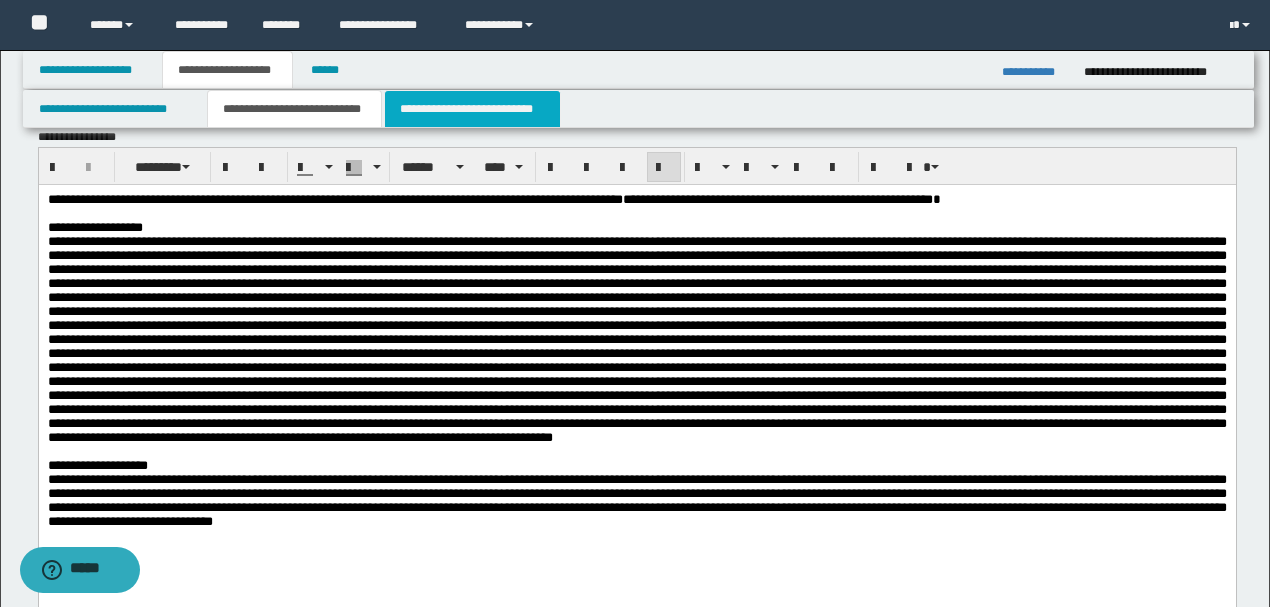 click on "**********" at bounding box center [472, 109] 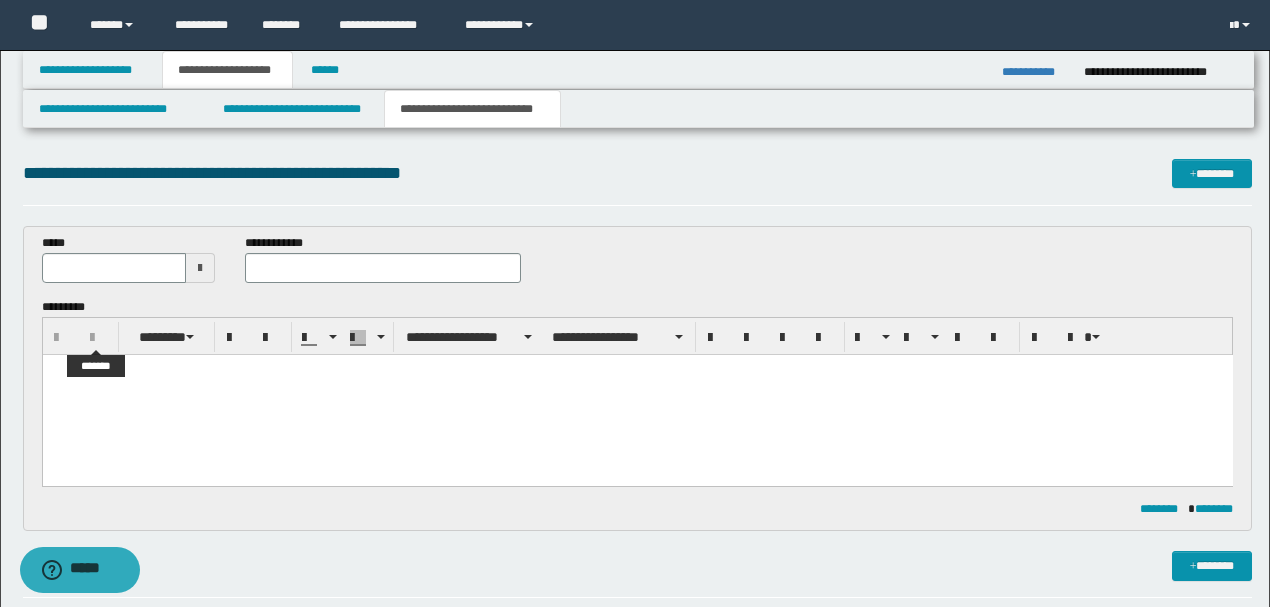 scroll, scrollTop: 0, scrollLeft: 0, axis: both 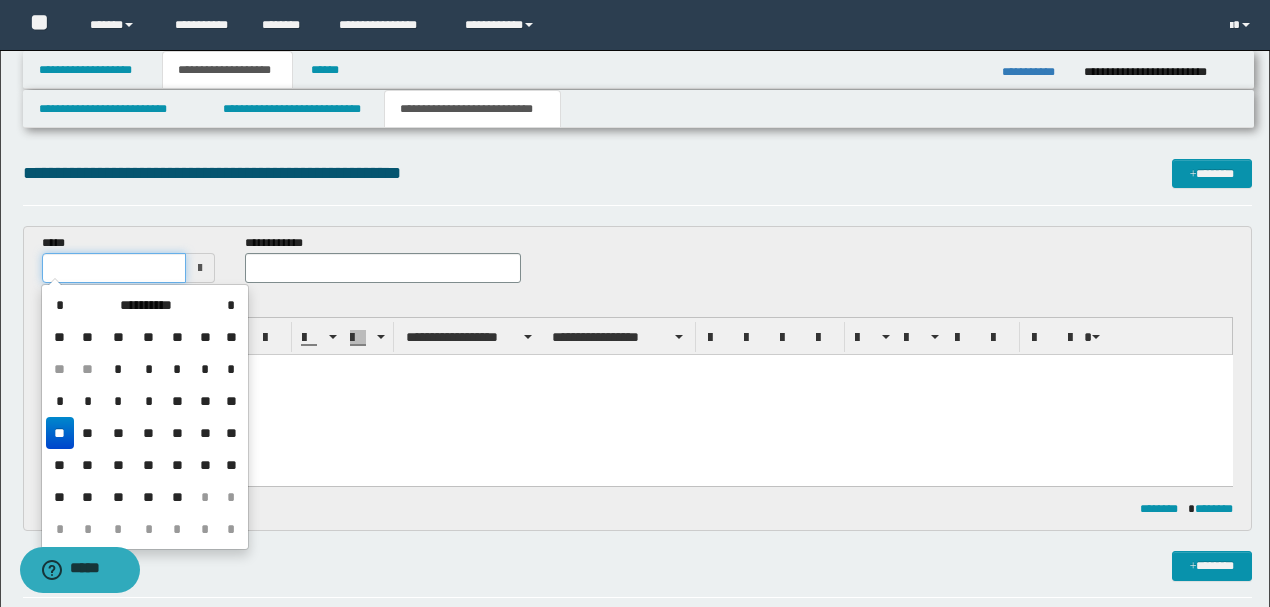 click at bounding box center [114, 268] 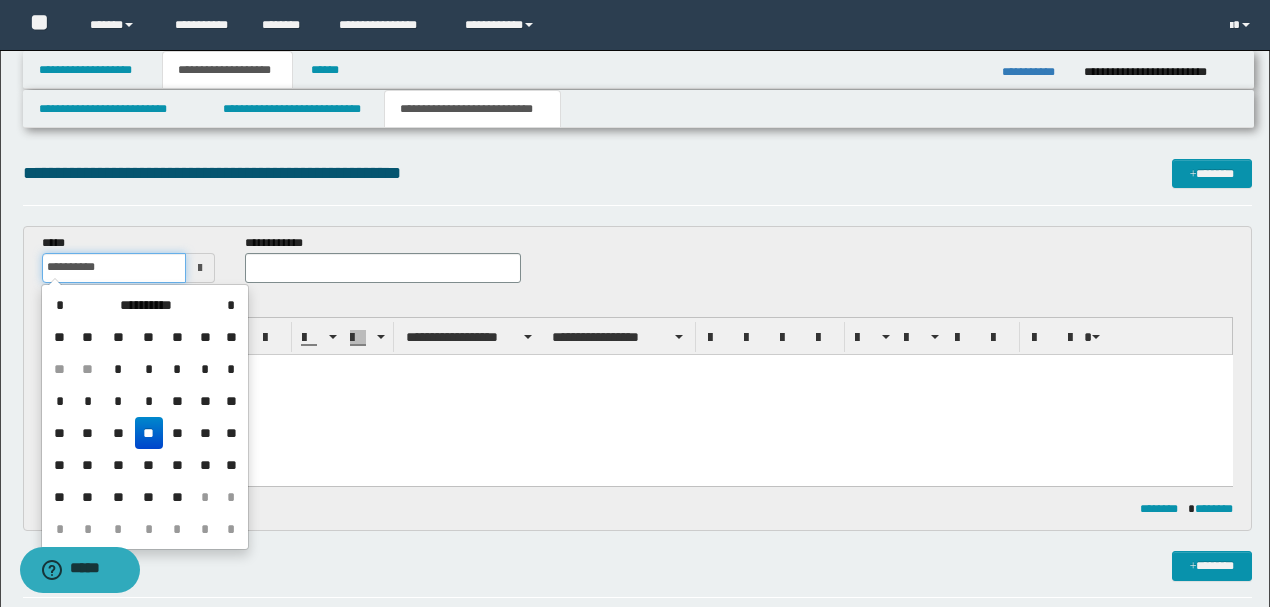 type on "**********" 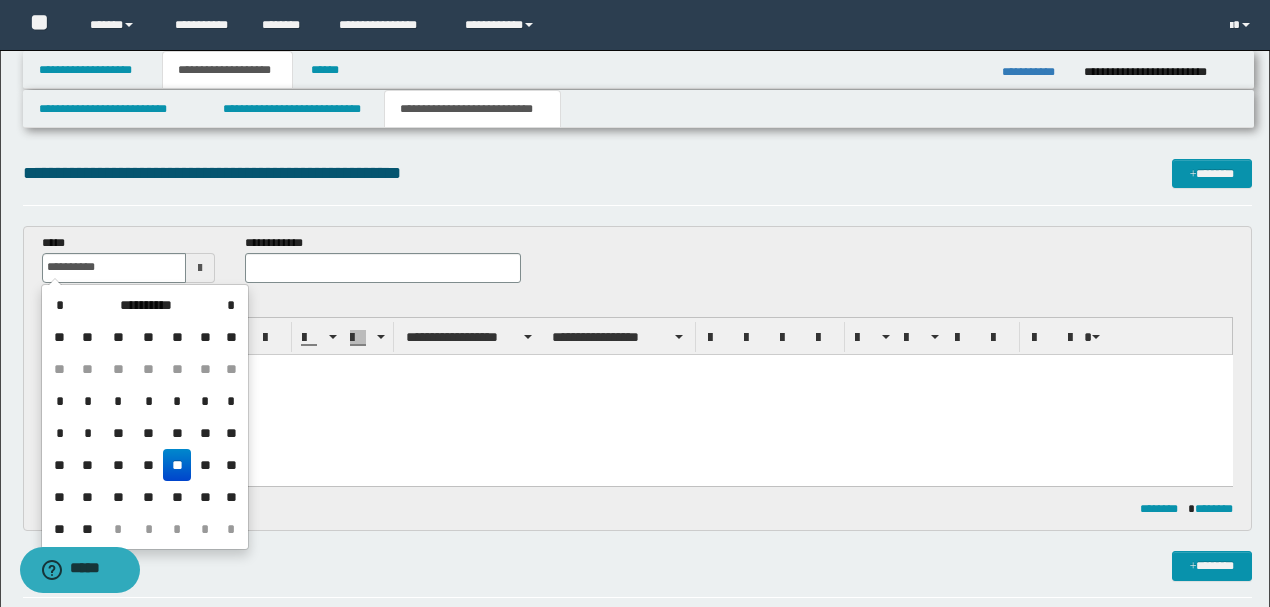 click on "**" at bounding box center [177, 465] 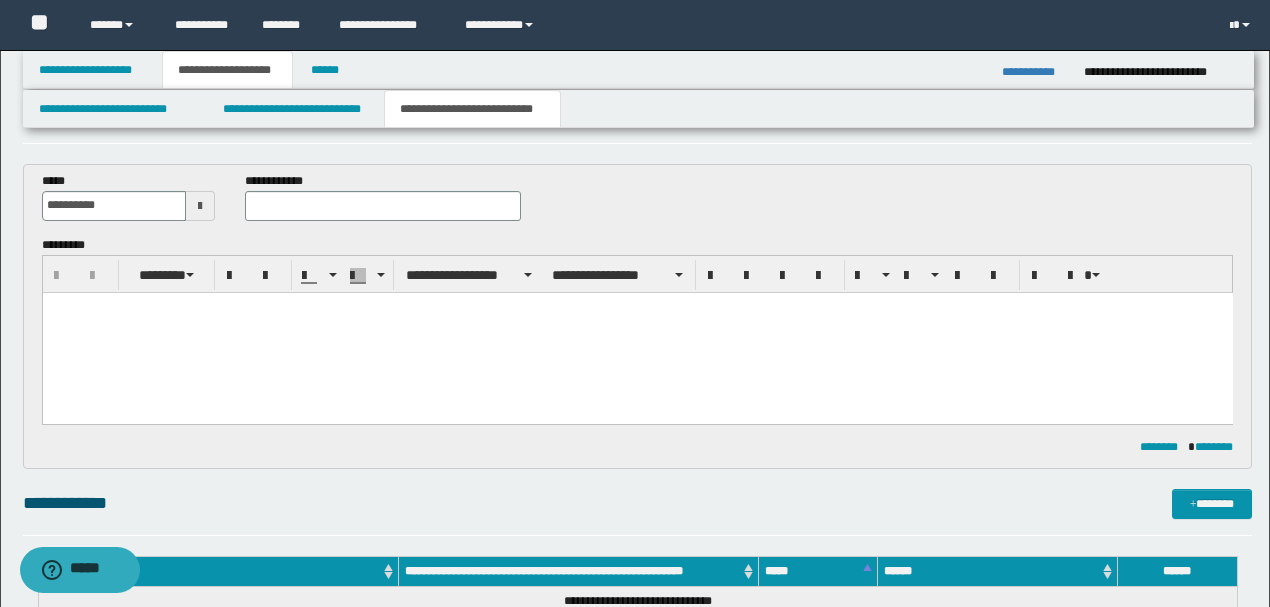scroll, scrollTop: 133, scrollLeft: 0, axis: vertical 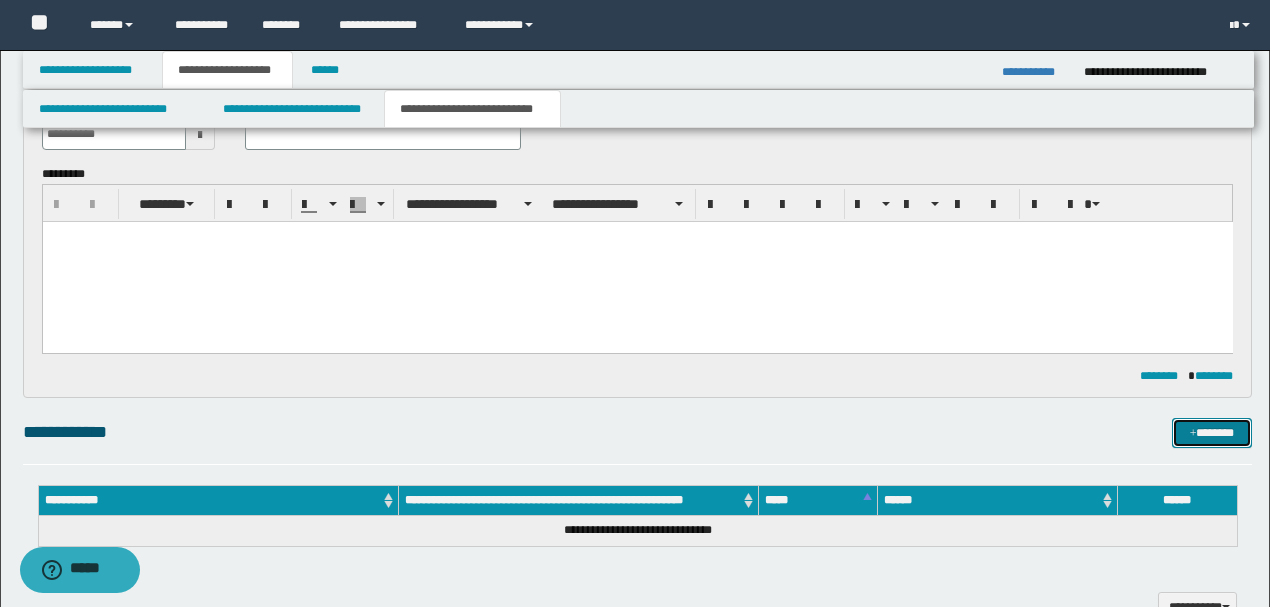 drag, startPoint x: 1204, startPoint y: 432, endPoint x: 1148, endPoint y: 426, distance: 56.32051 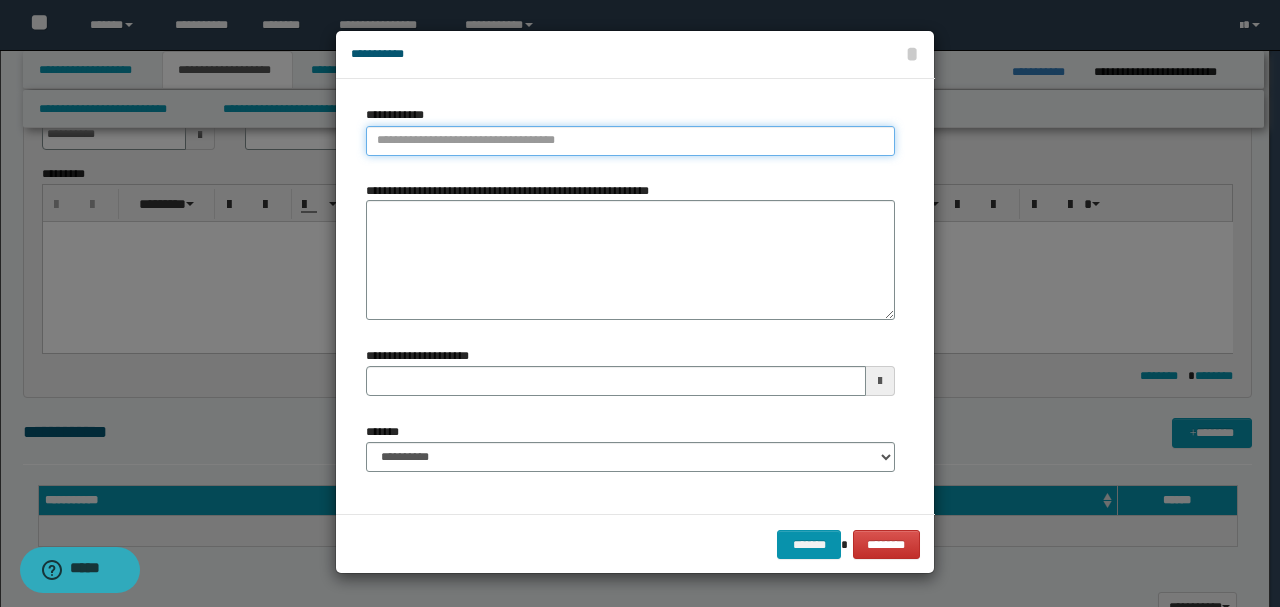 click on "**********" at bounding box center (630, 141) 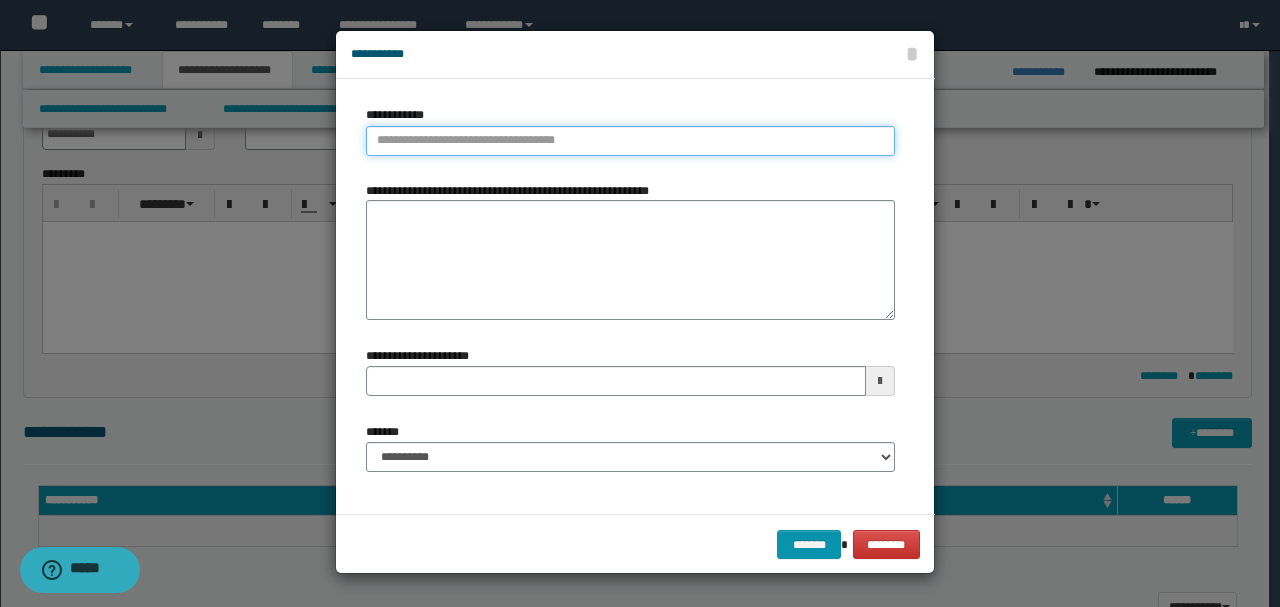 paste on "**********" 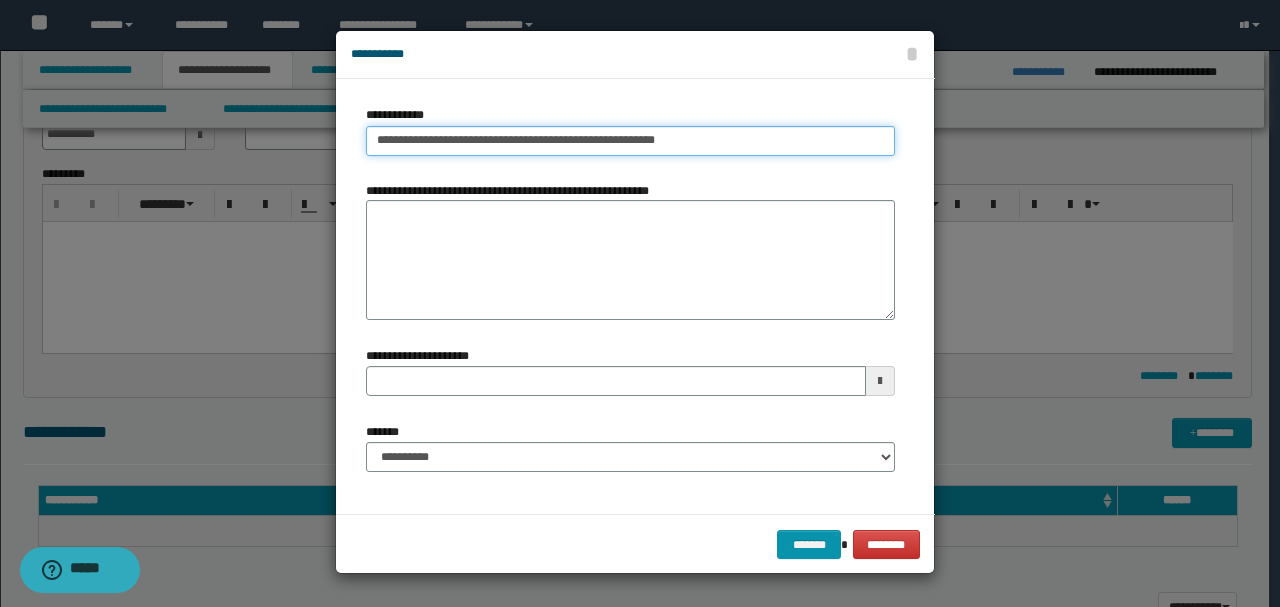 drag, startPoint x: 409, startPoint y: 144, endPoint x: 226, endPoint y: 153, distance: 183.22118 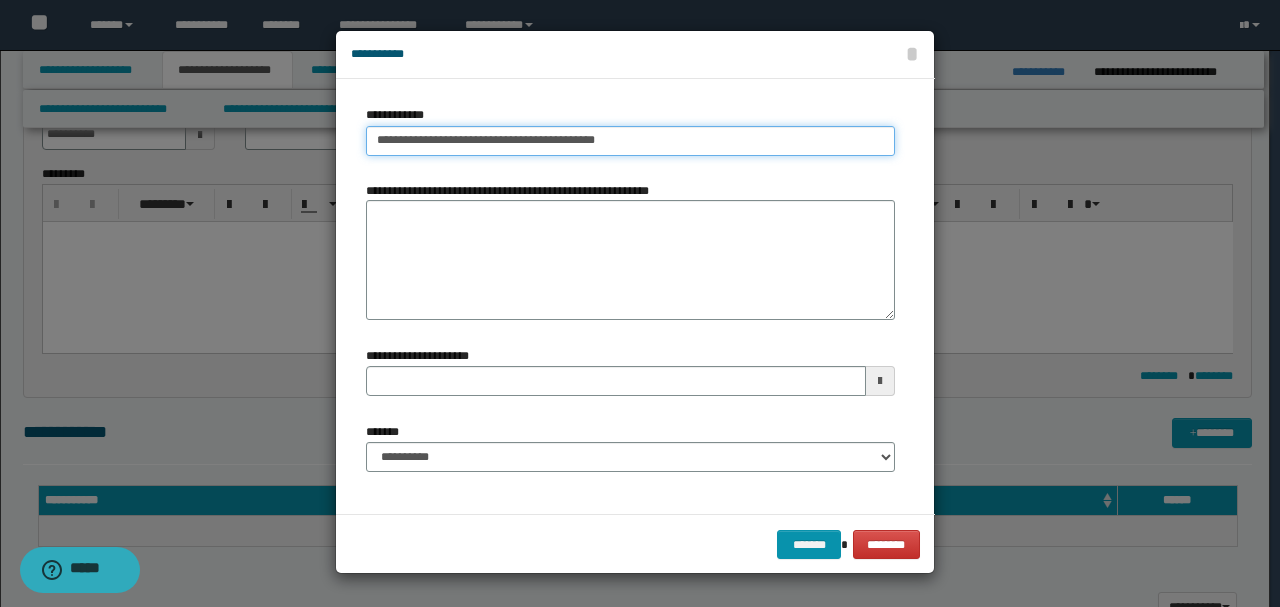 drag, startPoint x: 478, startPoint y: 138, endPoint x: 1015, endPoint y: 116, distance: 537.45044 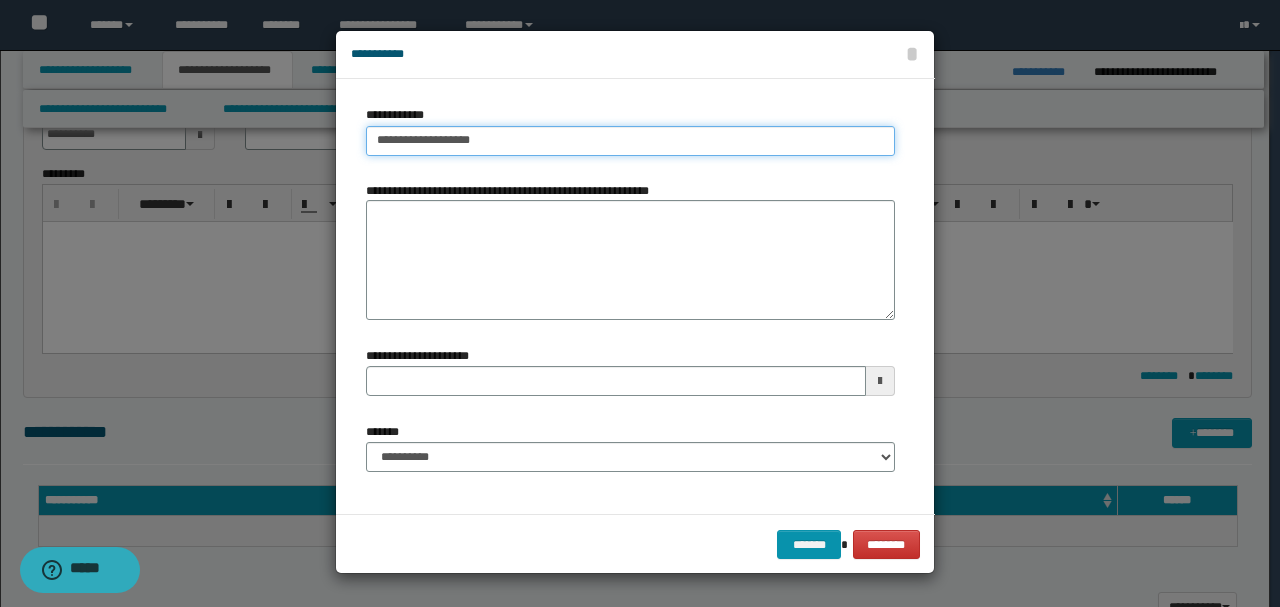 type on "**********" 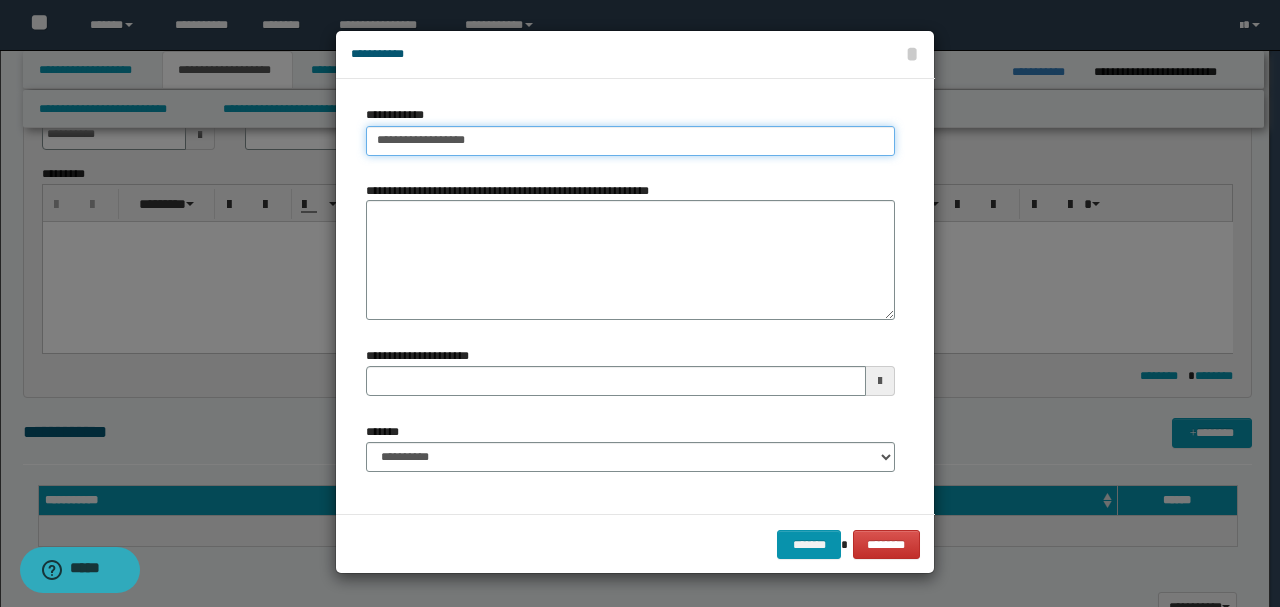 type on "**********" 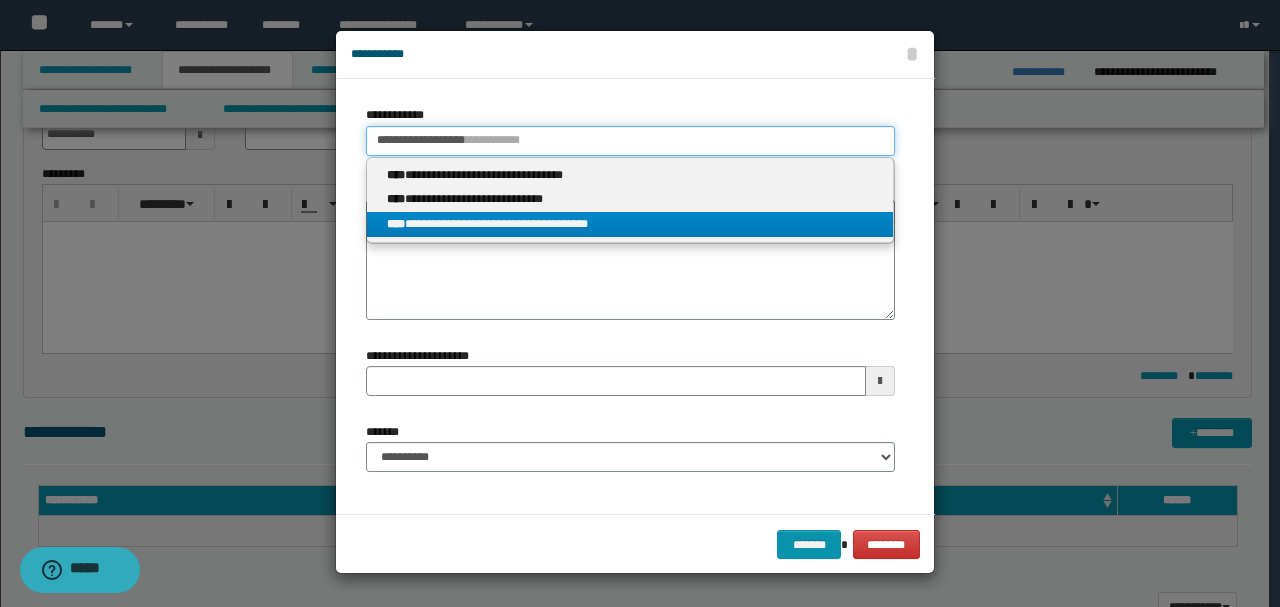 type on "**********" 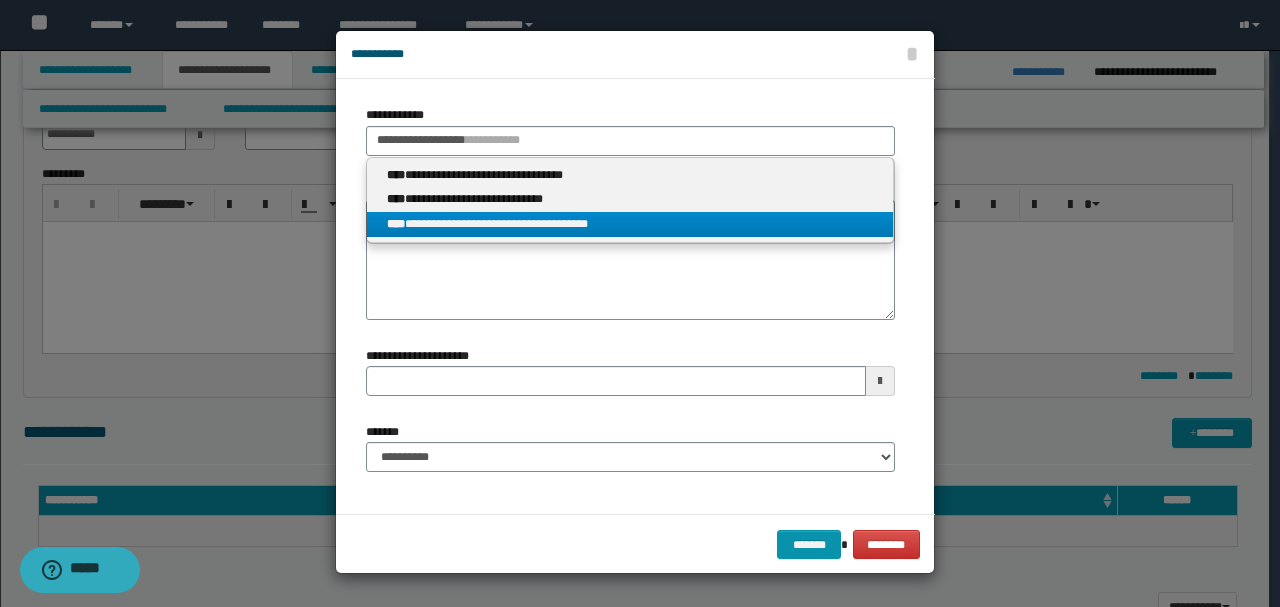 click on "**********" at bounding box center (630, 224) 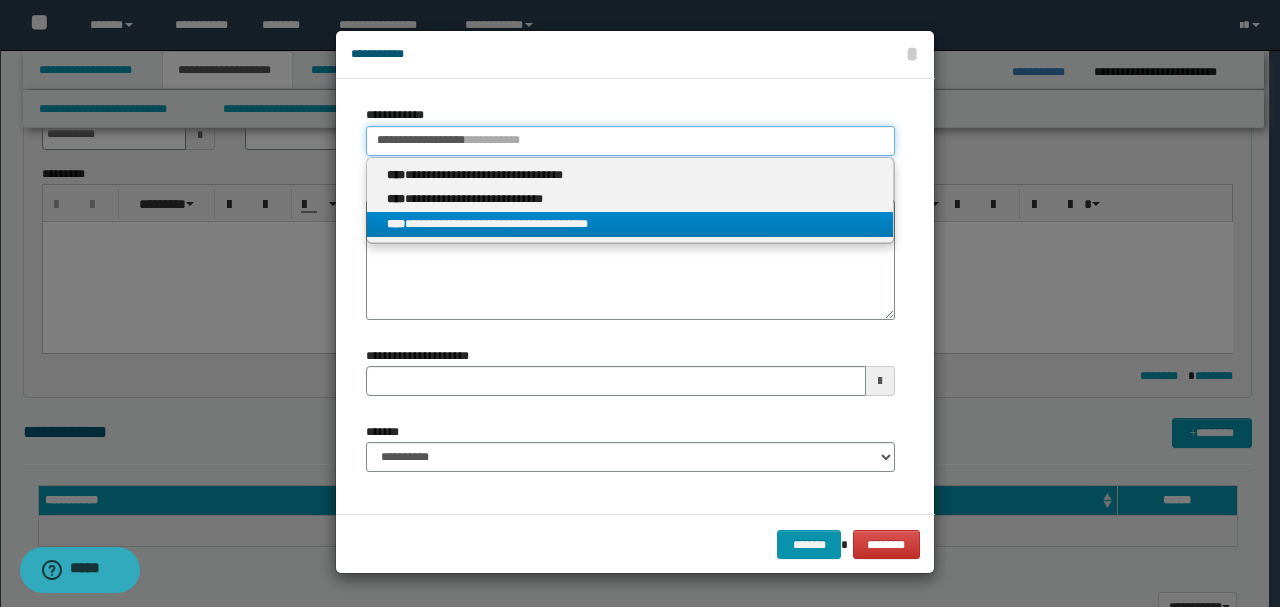 type 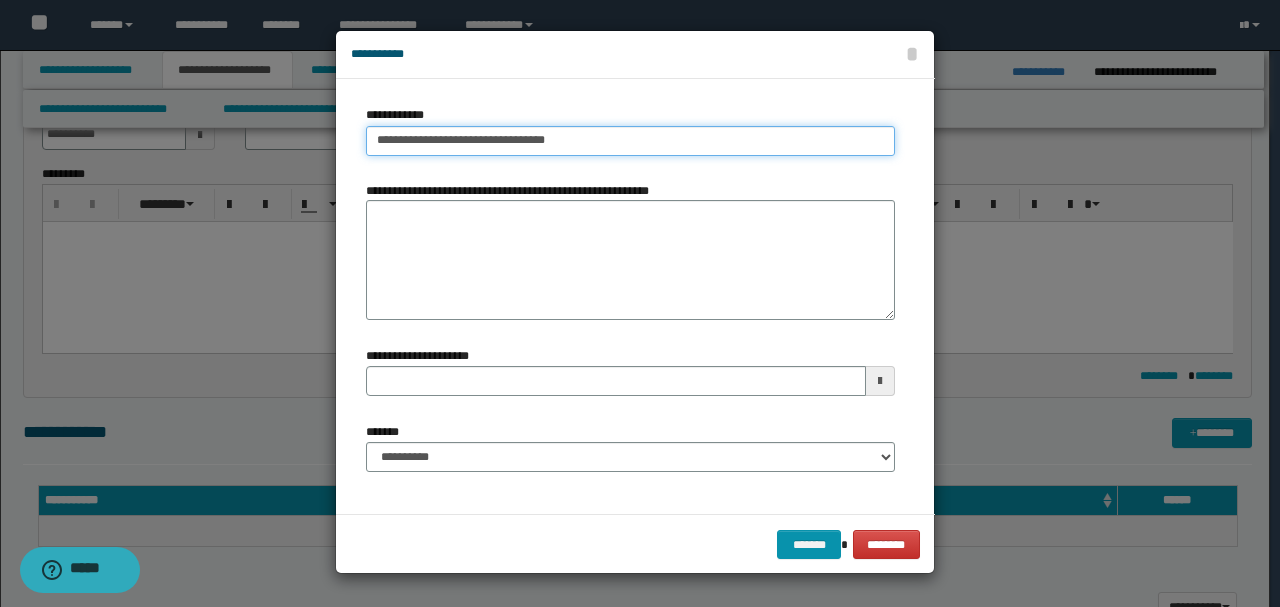 type 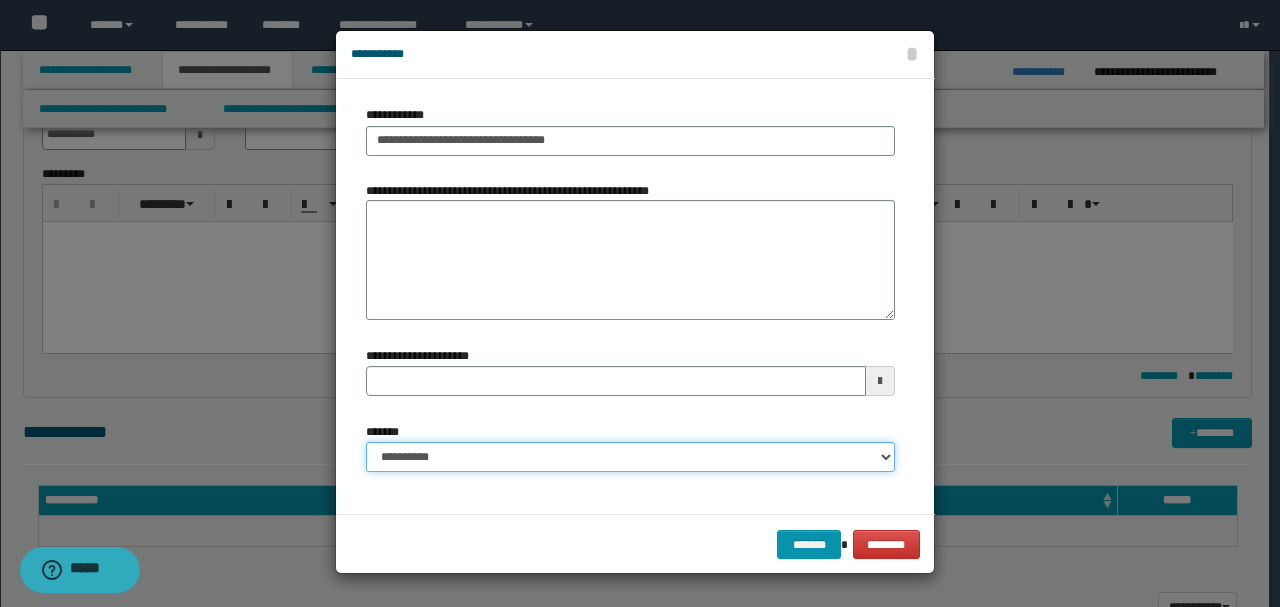 click on "**********" at bounding box center (630, 457) 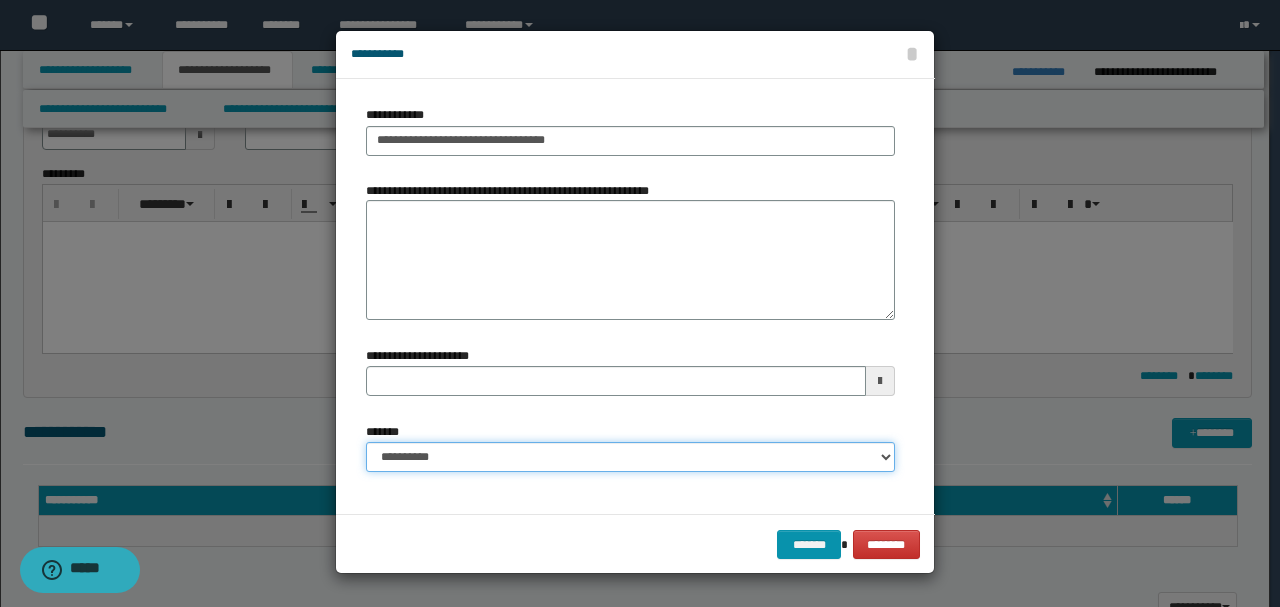 select on "*" 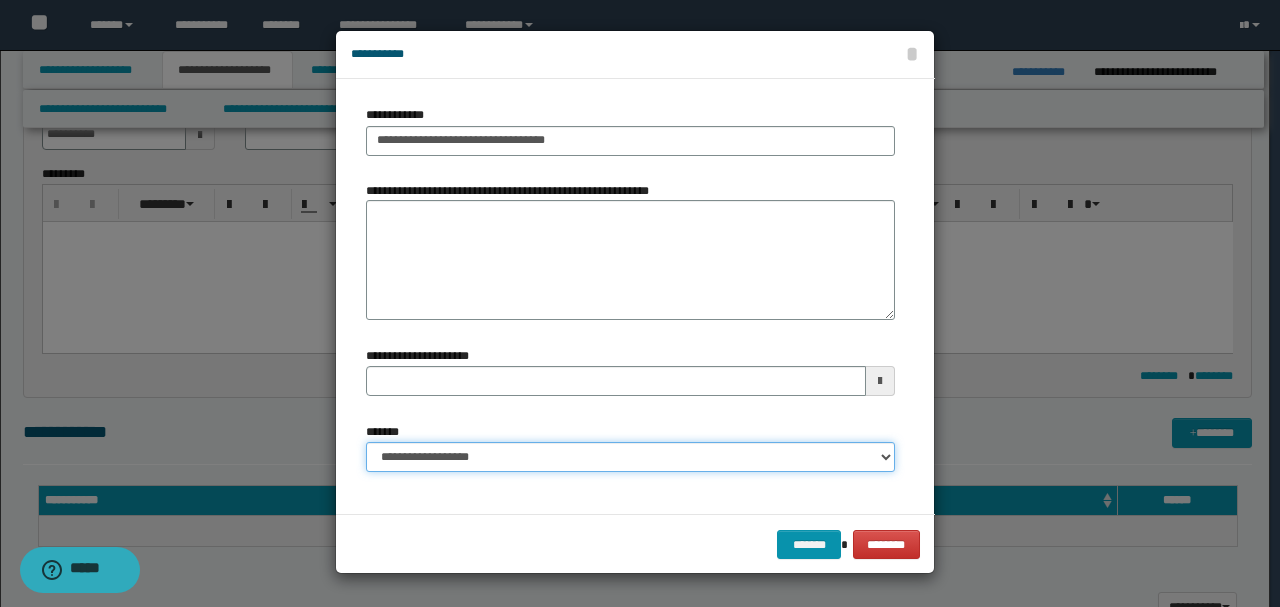 type 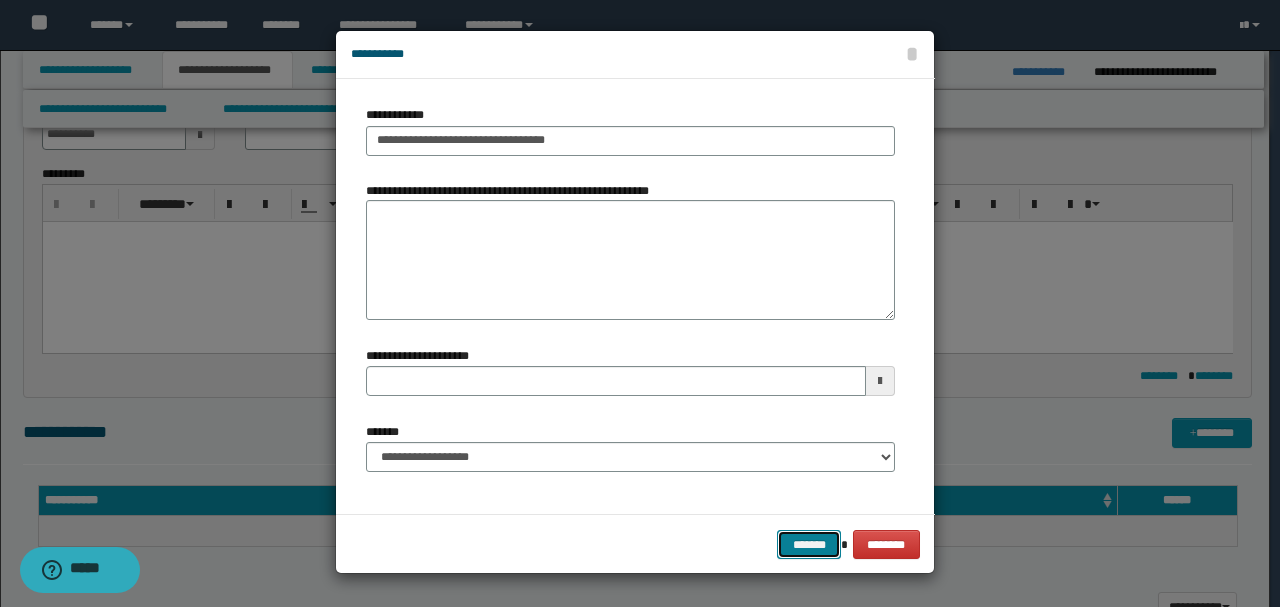 click on "*******" at bounding box center [809, 544] 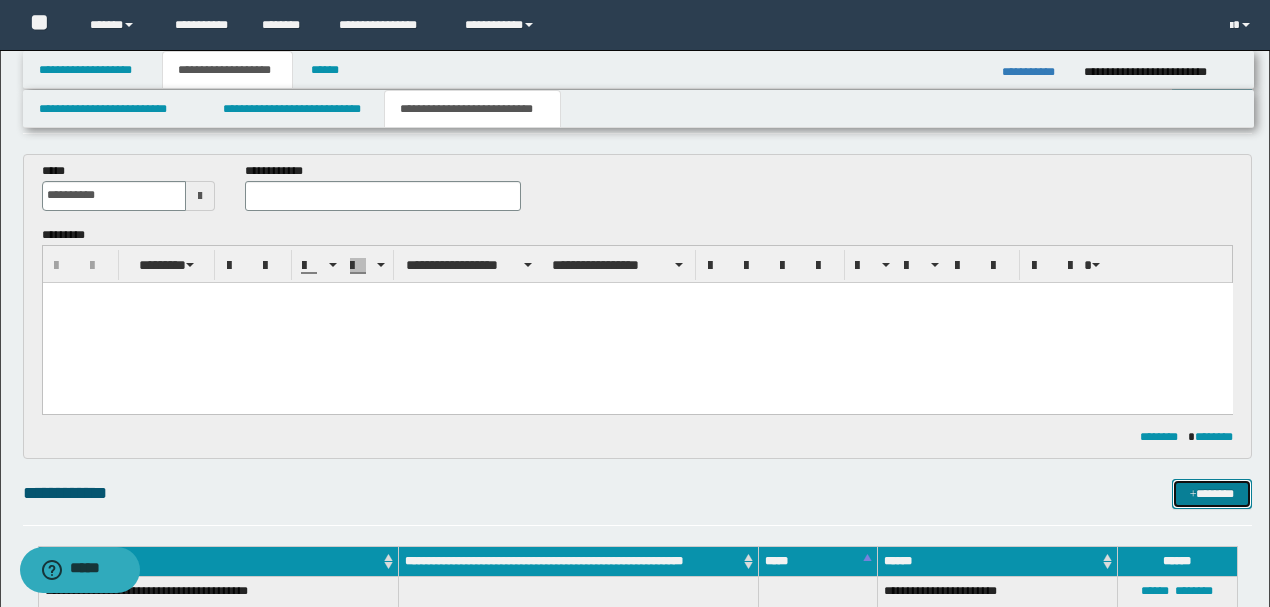 scroll, scrollTop: 0, scrollLeft: 0, axis: both 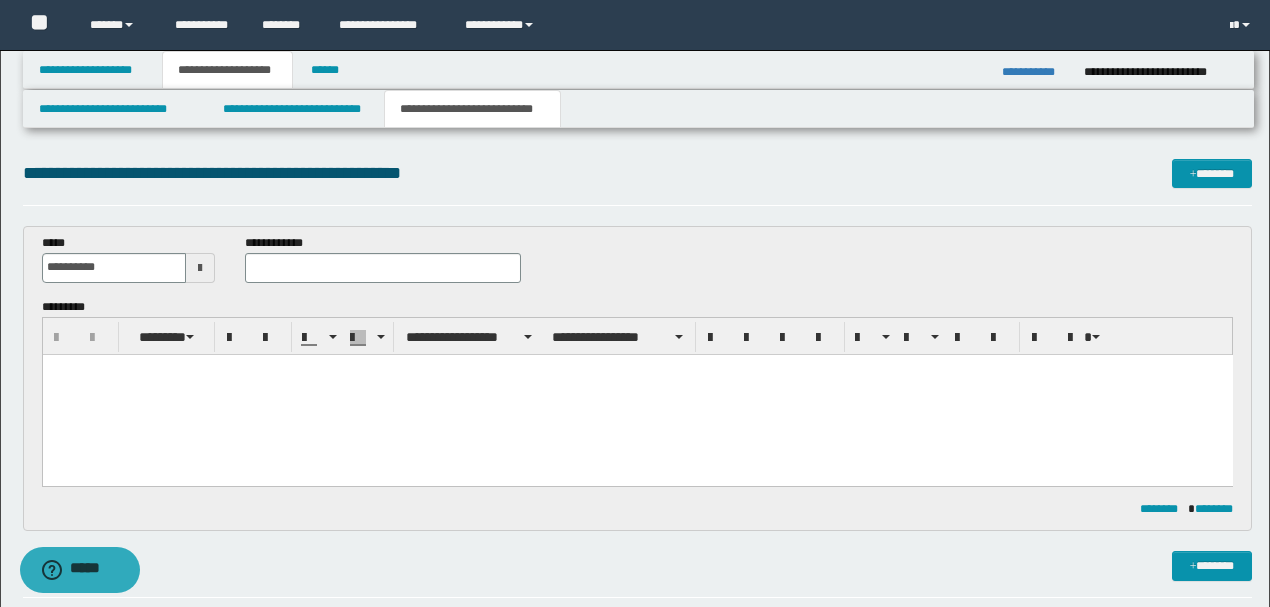 click on "**********" at bounding box center (635, 806) 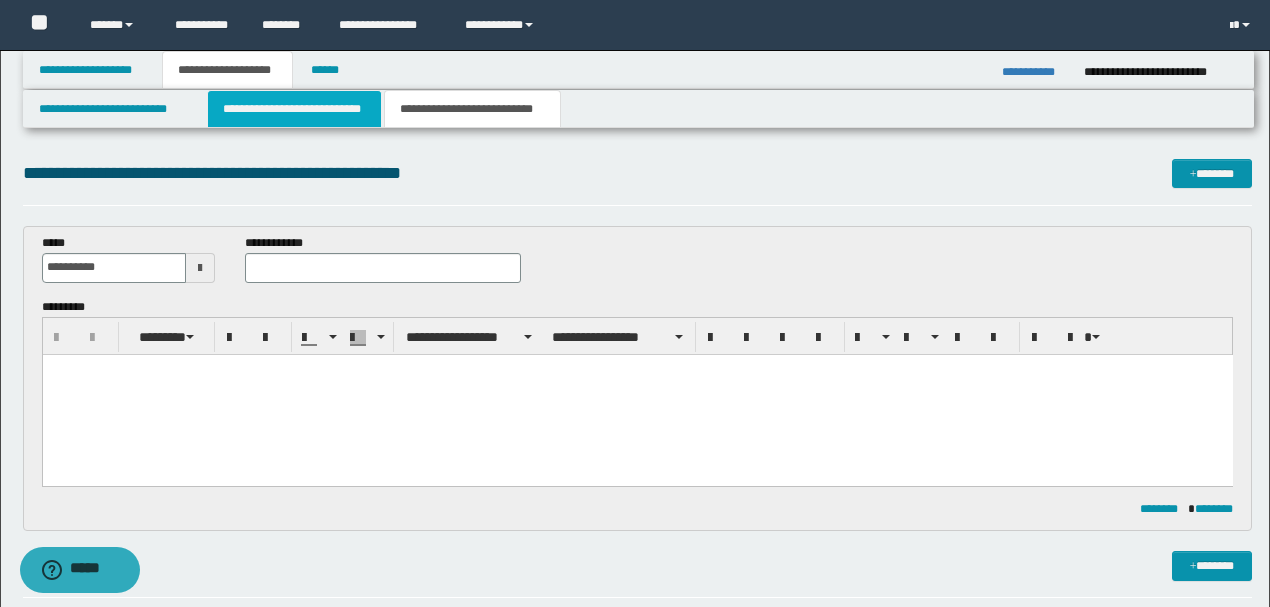 click on "**********" at bounding box center (294, 109) 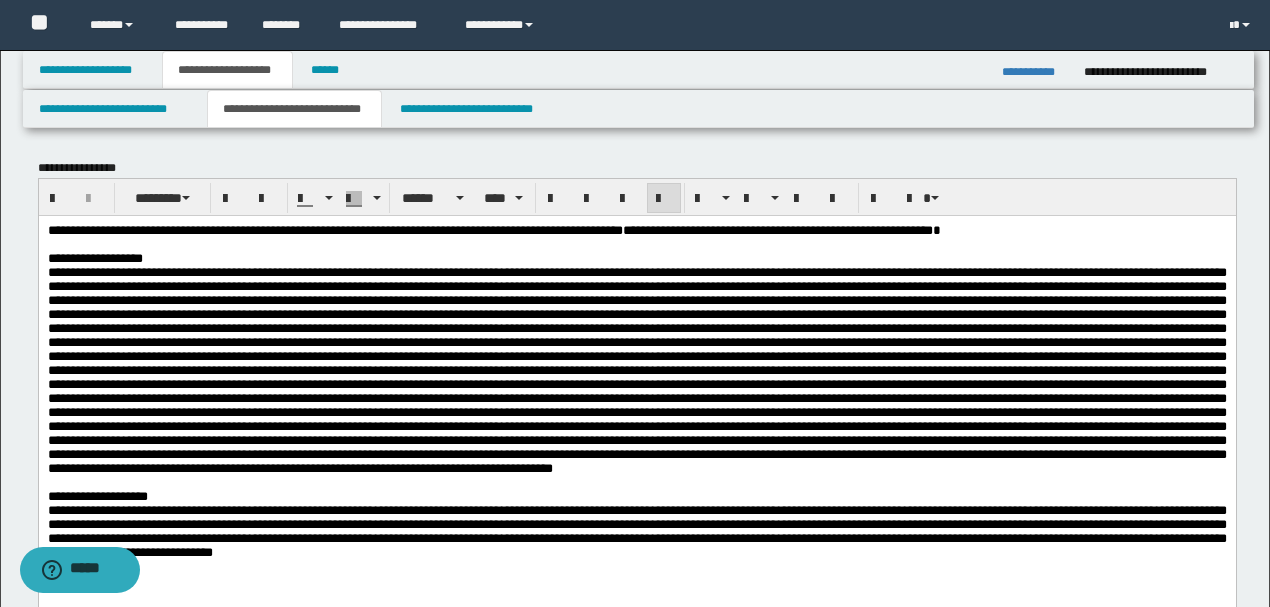 click at bounding box center (636, 369) 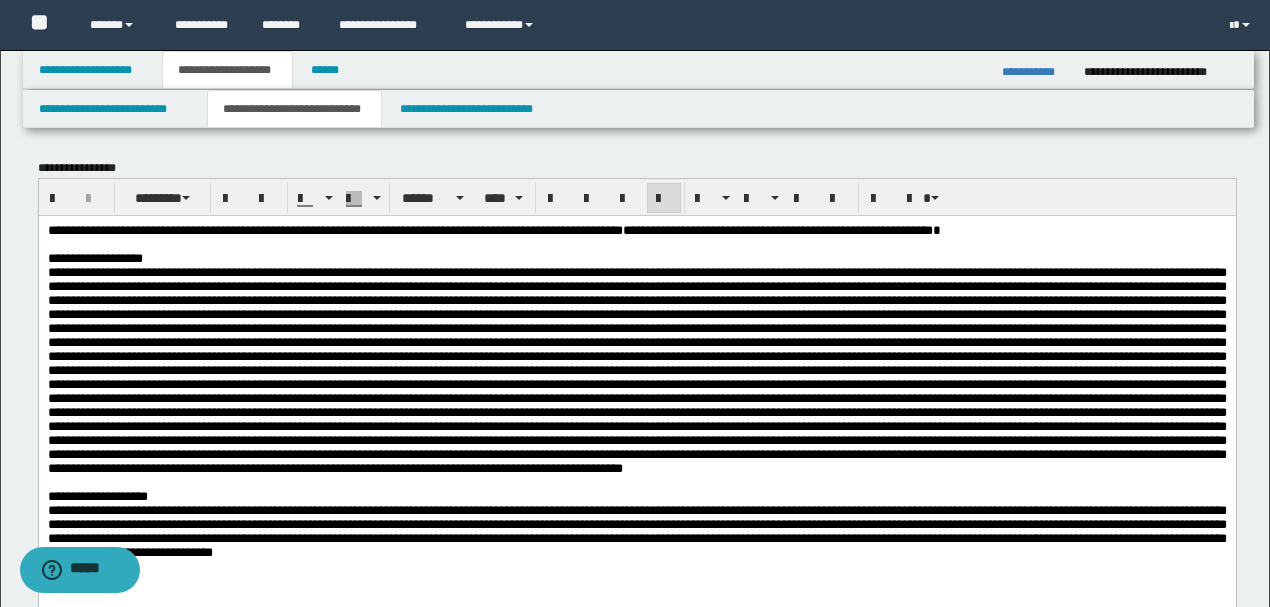 click at bounding box center [636, 369] 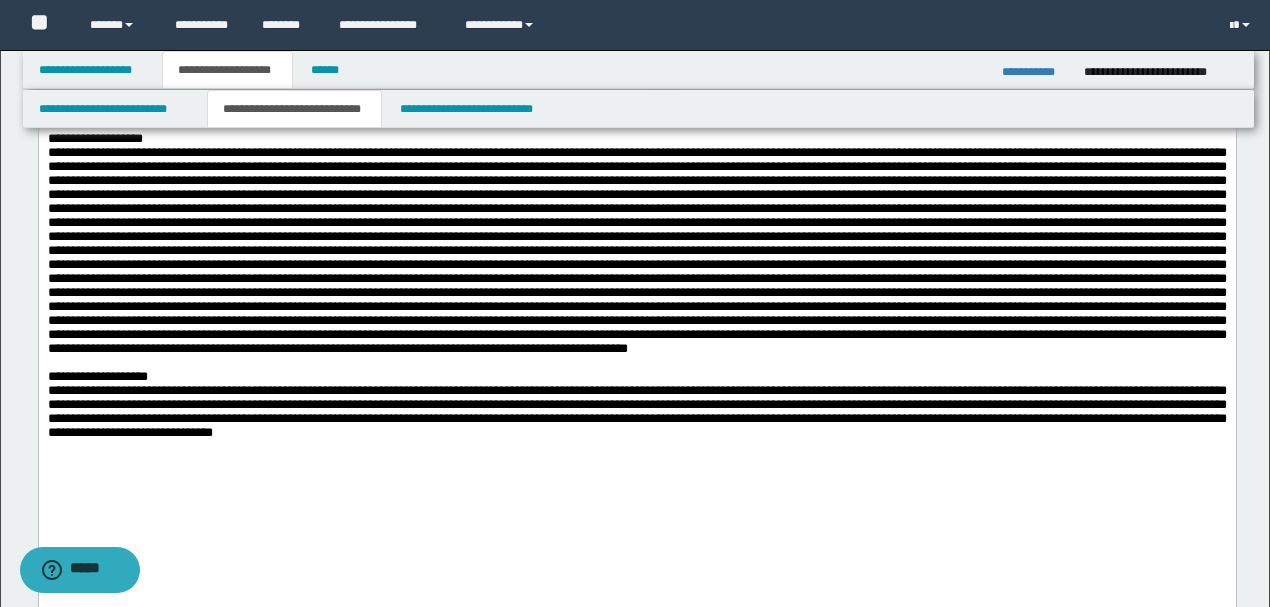 scroll, scrollTop: 133, scrollLeft: 0, axis: vertical 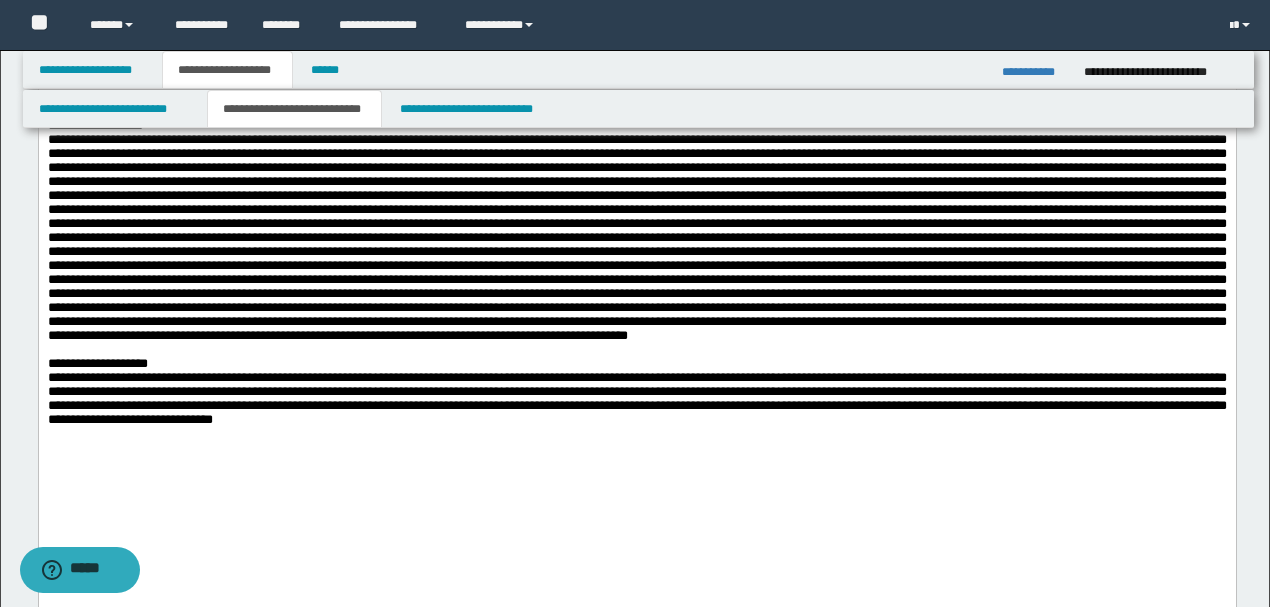 click at bounding box center [636, 236] 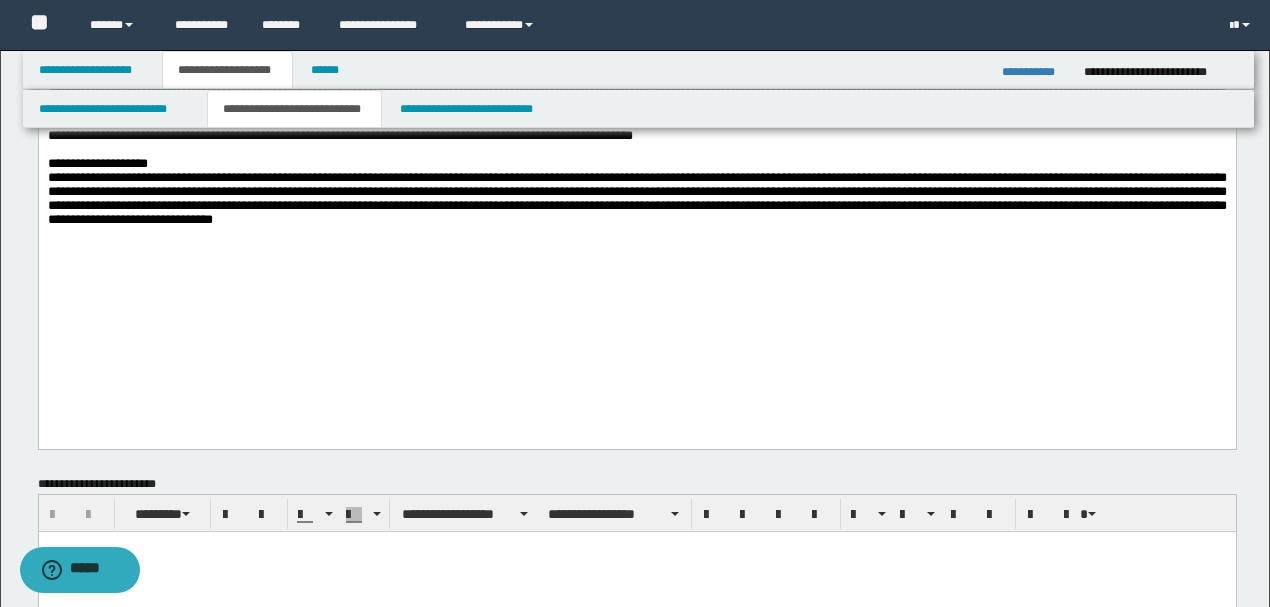 scroll, scrollTop: 266, scrollLeft: 0, axis: vertical 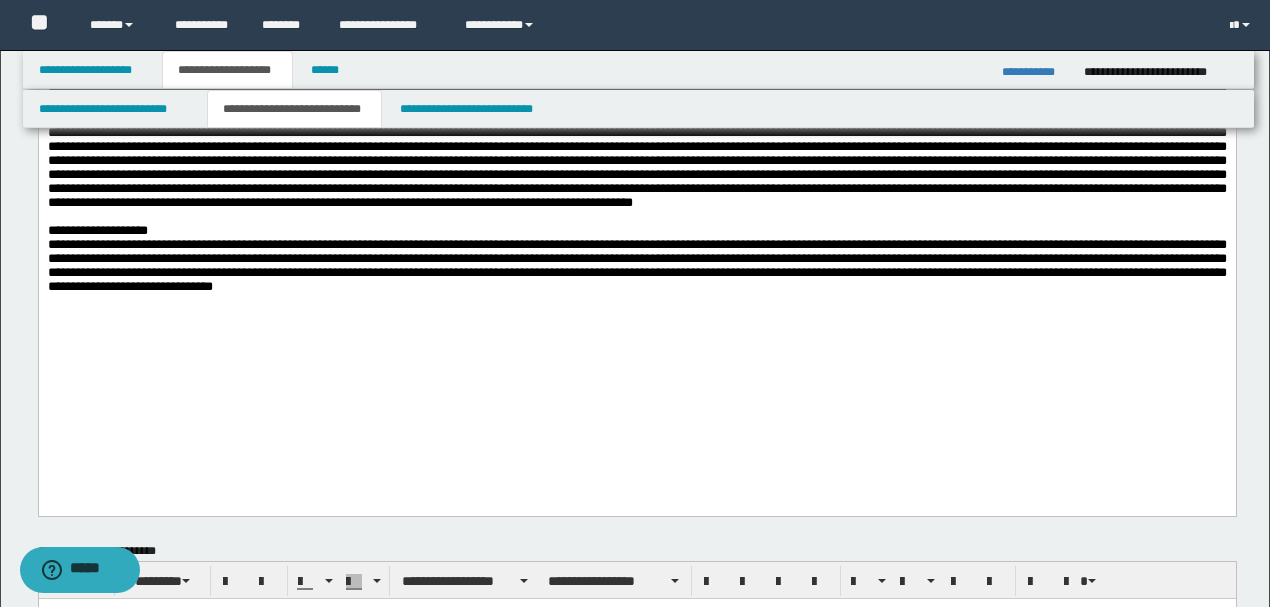 drag, startPoint x: 519, startPoint y: 297, endPoint x: 535, endPoint y: 301, distance: 16.492422 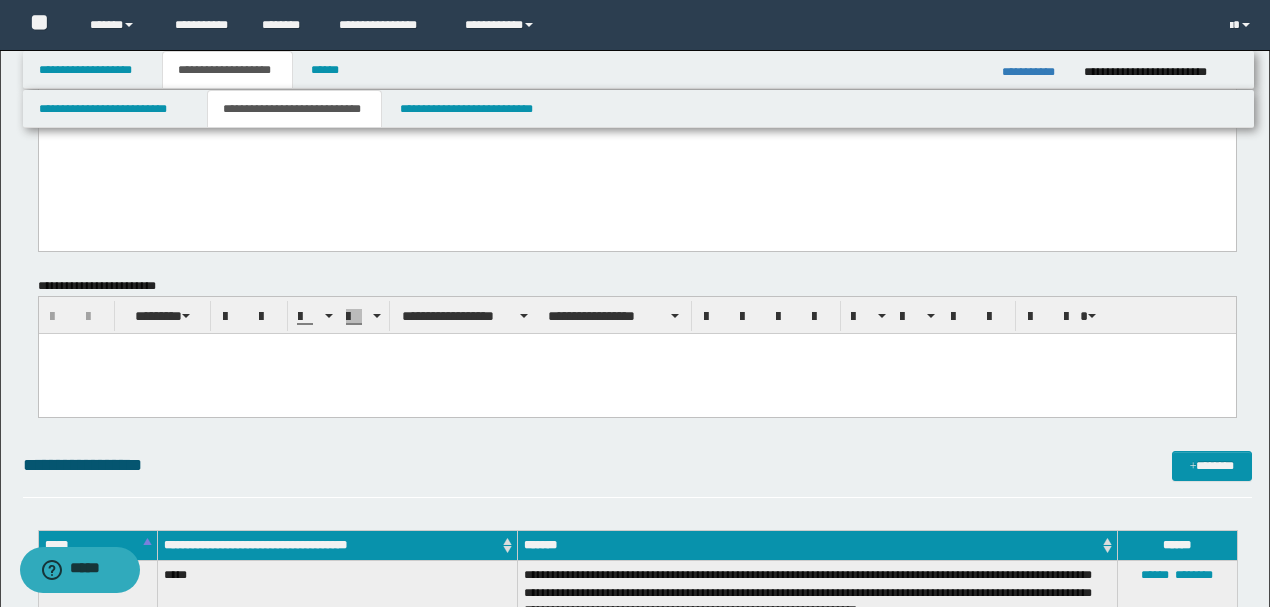 scroll, scrollTop: 533, scrollLeft: 0, axis: vertical 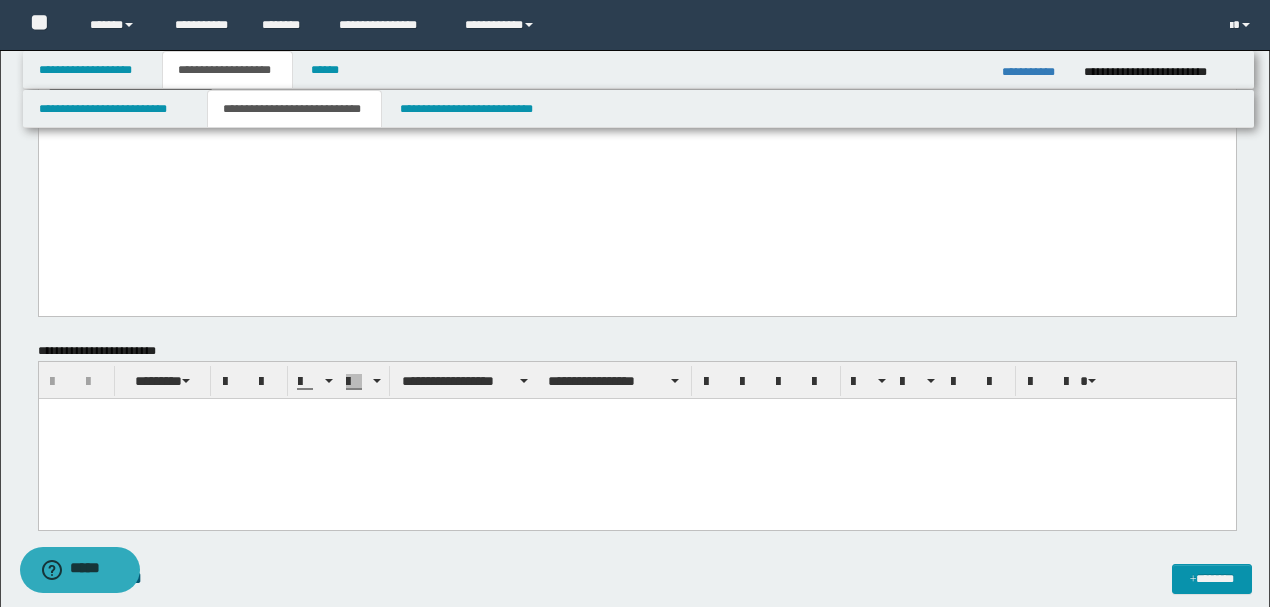click at bounding box center [636, 439] 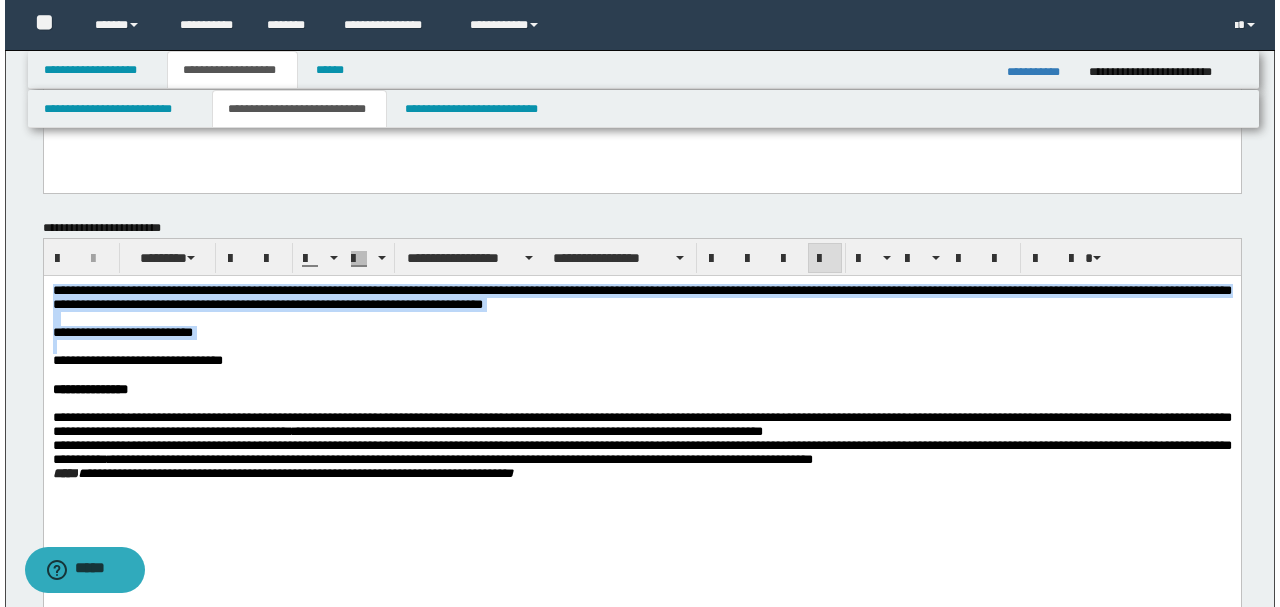 scroll, scrollTop: 600, scrollLeft: 0, axis: vertical 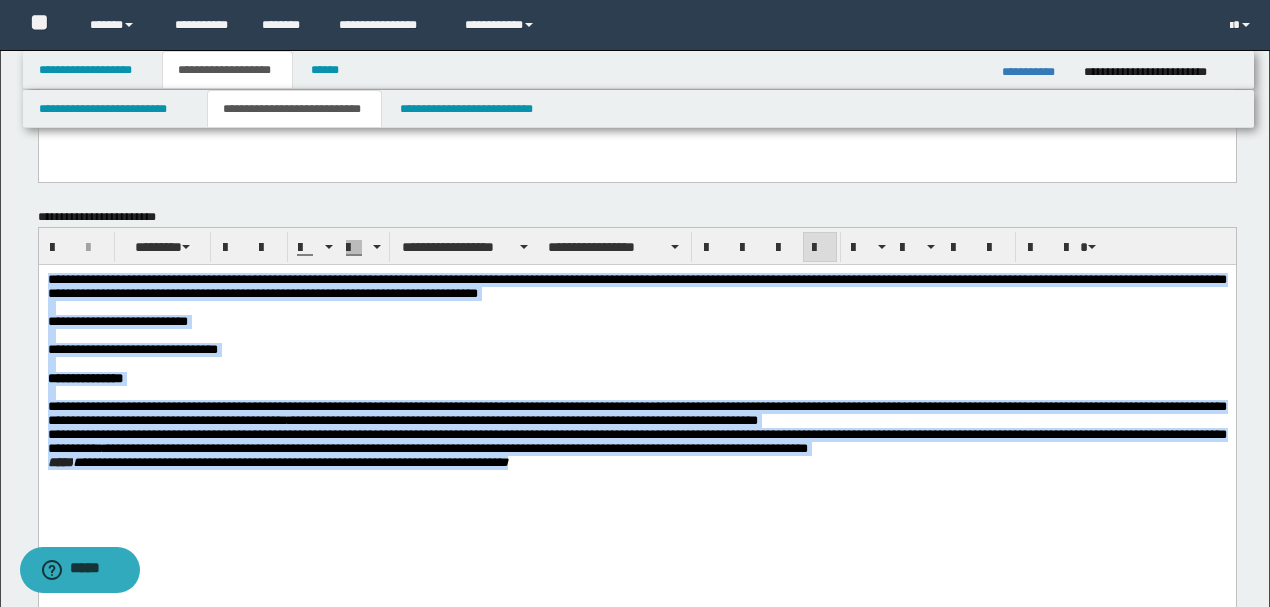 drag, startPoint x: 46, startPoint y: 278, endPoint x: 698, endPoint y: 502, distance: 689.4055 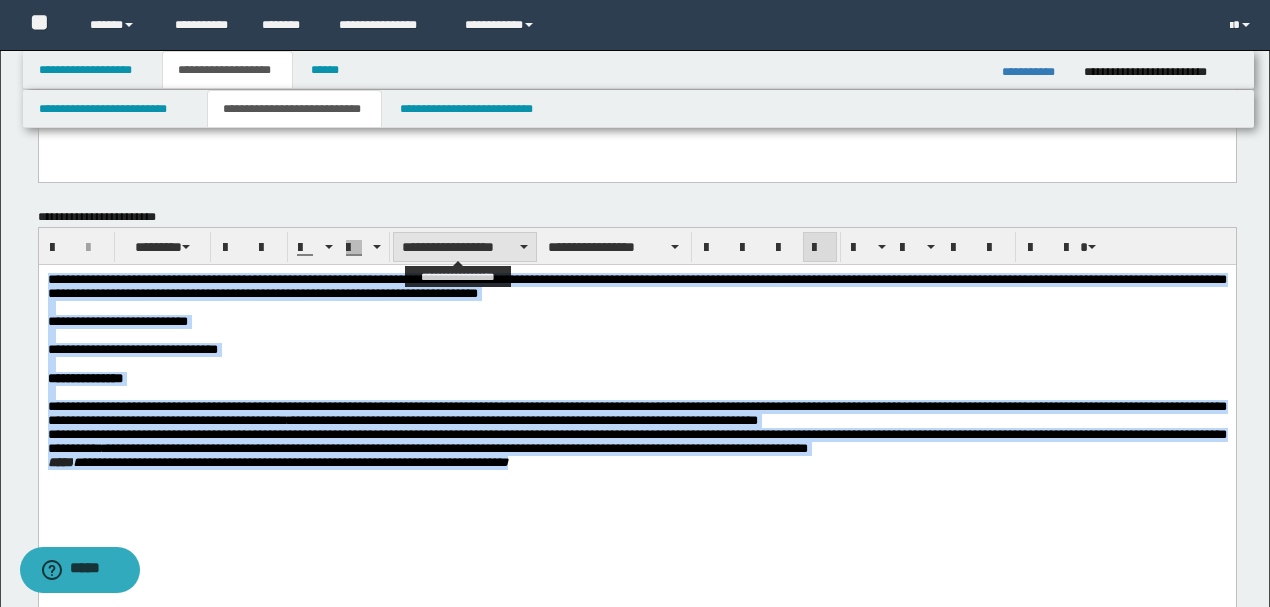 click on "**********" at bounding box center (465, 247) 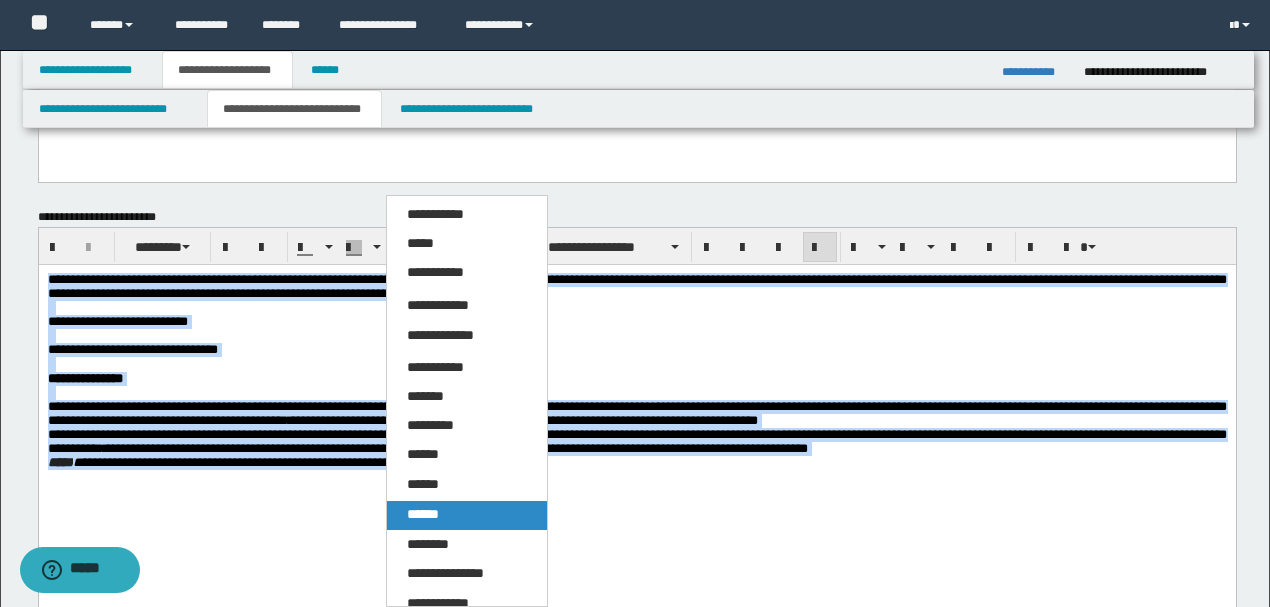 click on "******" at bounding box center (423, 514) 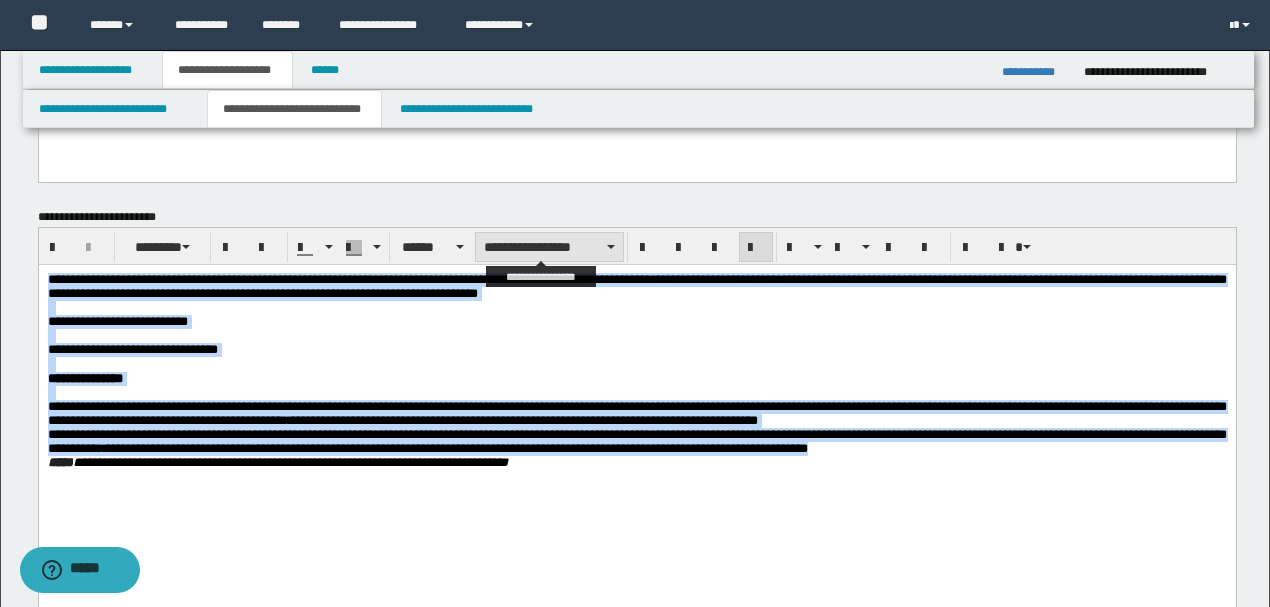 click on "**********" at bounding box center [549, 247] 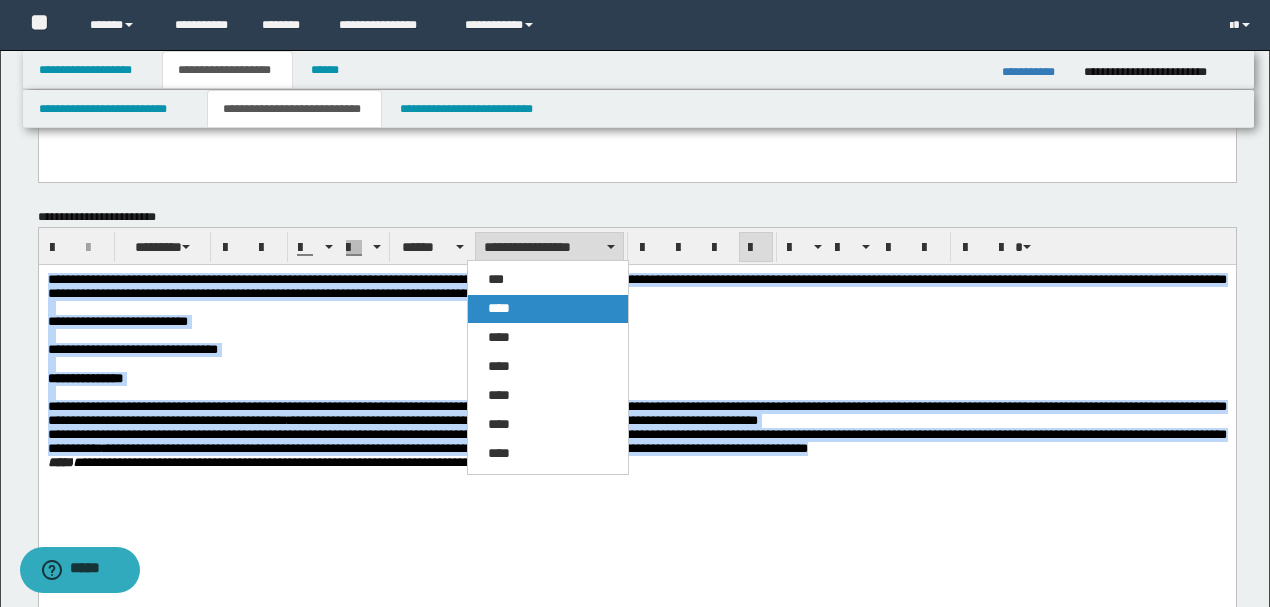 click on "****" at bounding box center (499, 308) 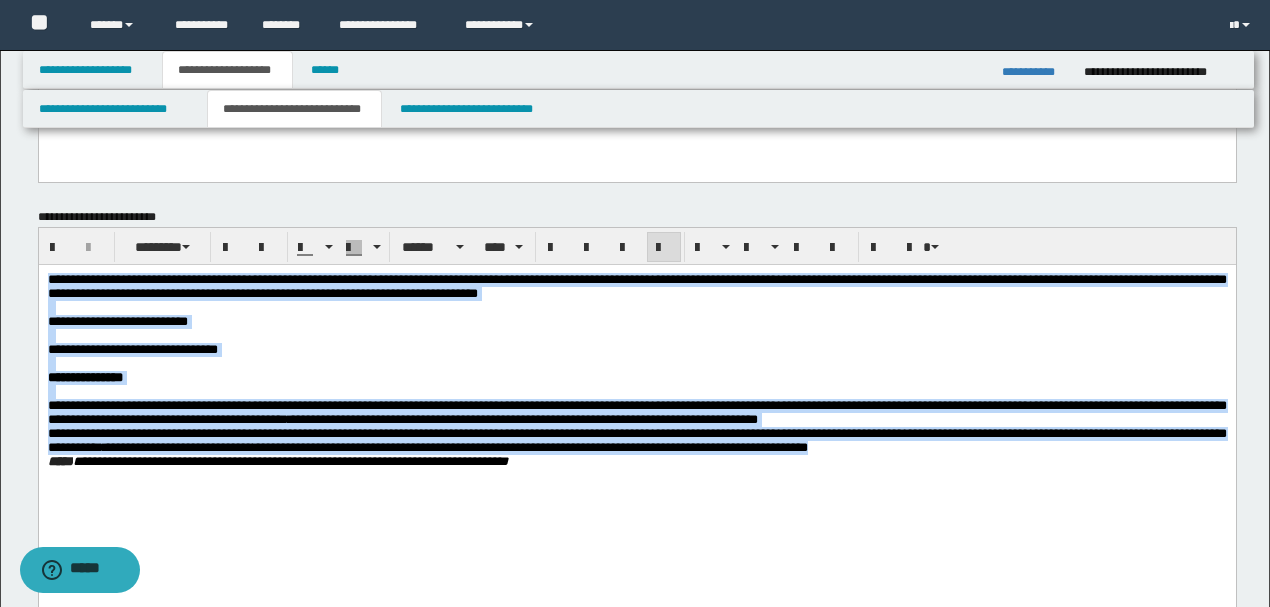 click on "**********" at bounding box center (636, 350) 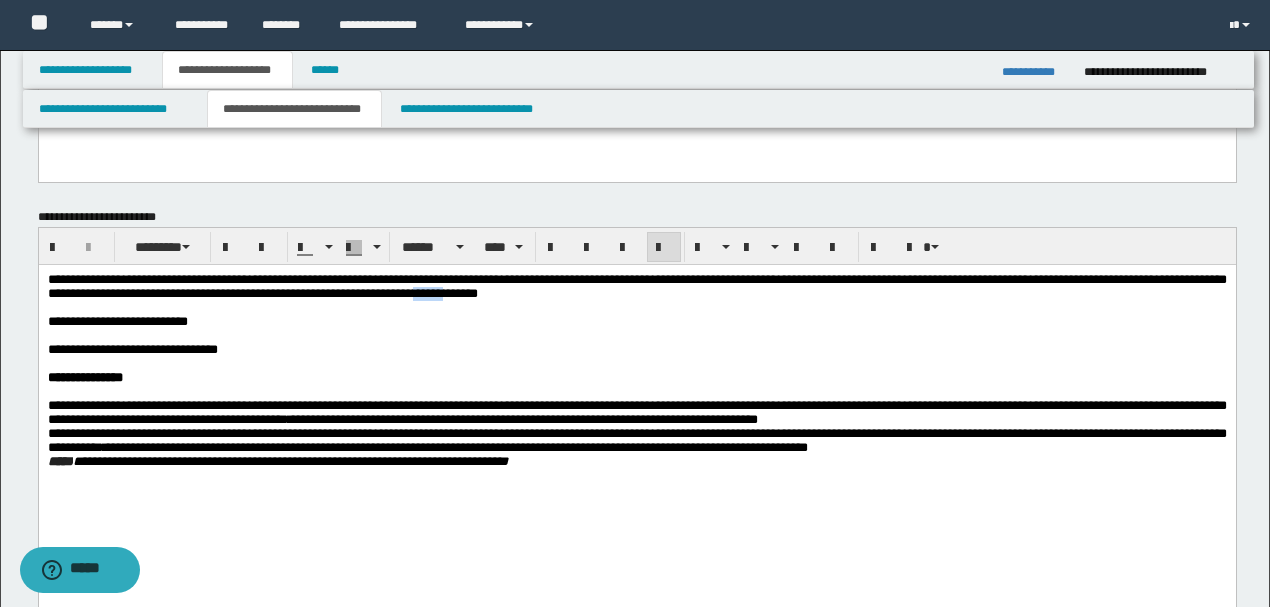 drag, startPoint x: 710, startPoint y: 295, endPoint x: 752, endPoint y: 290, distance: 42.296574 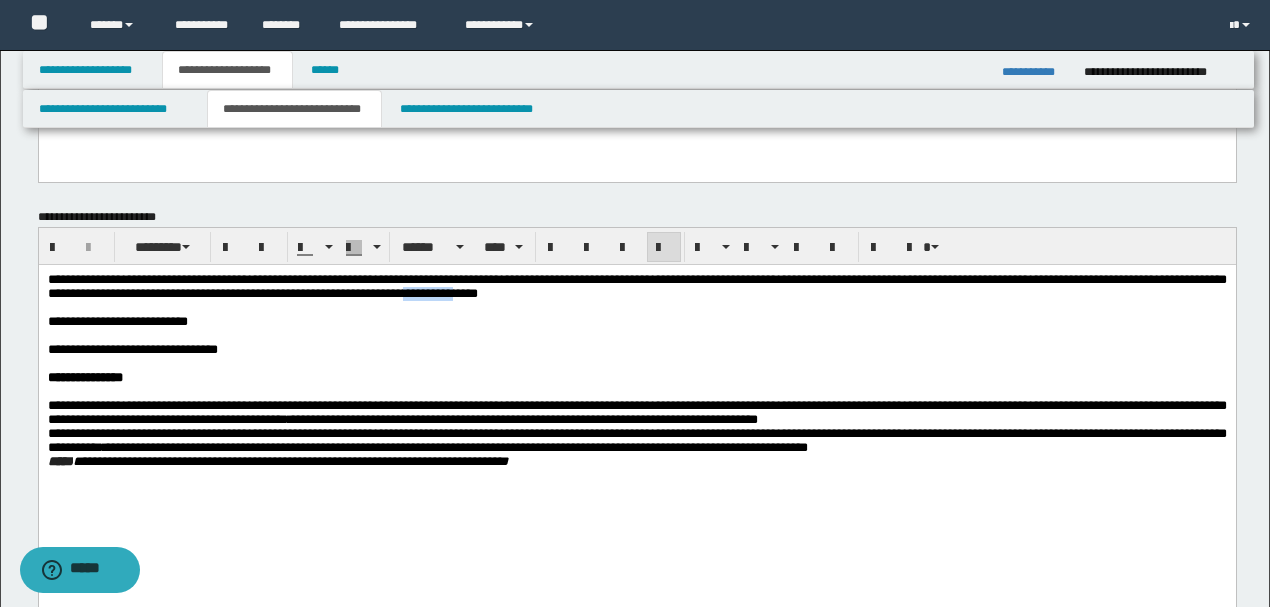 drag, startPoint x: 767, startPoint y: 294, endPoint x: 701, endPoint y: 292, distance: 66.0303 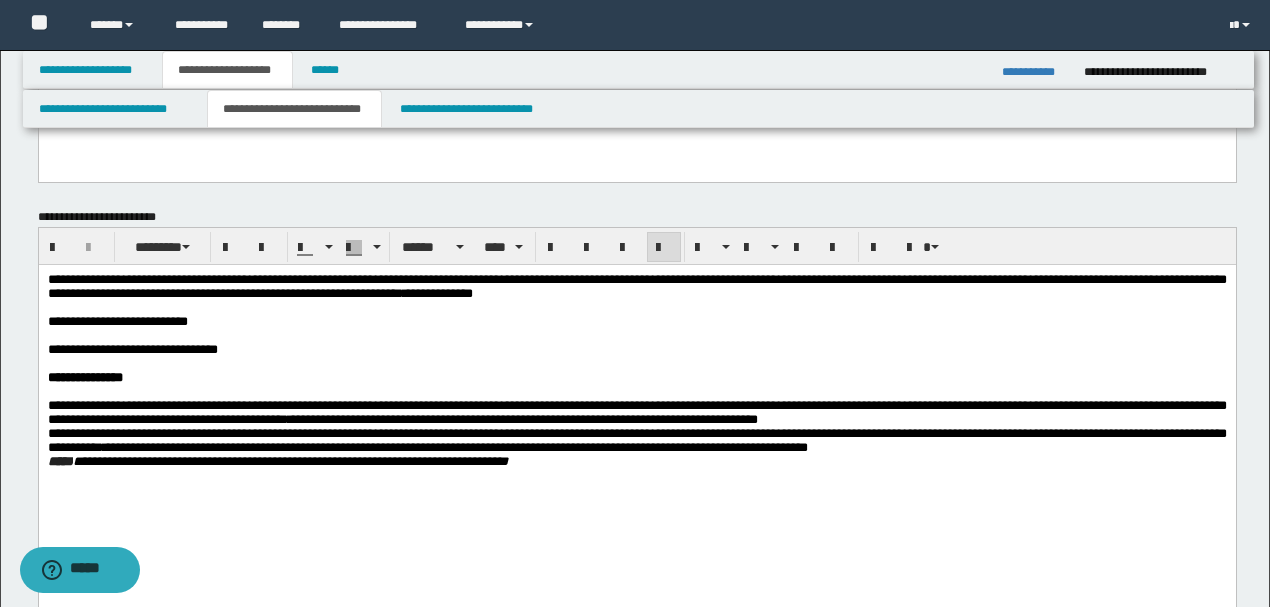drag, startPoint x: 706, startPoint y: 298, endPoint x: 739, endPoint y: 315, distance: 37.12142 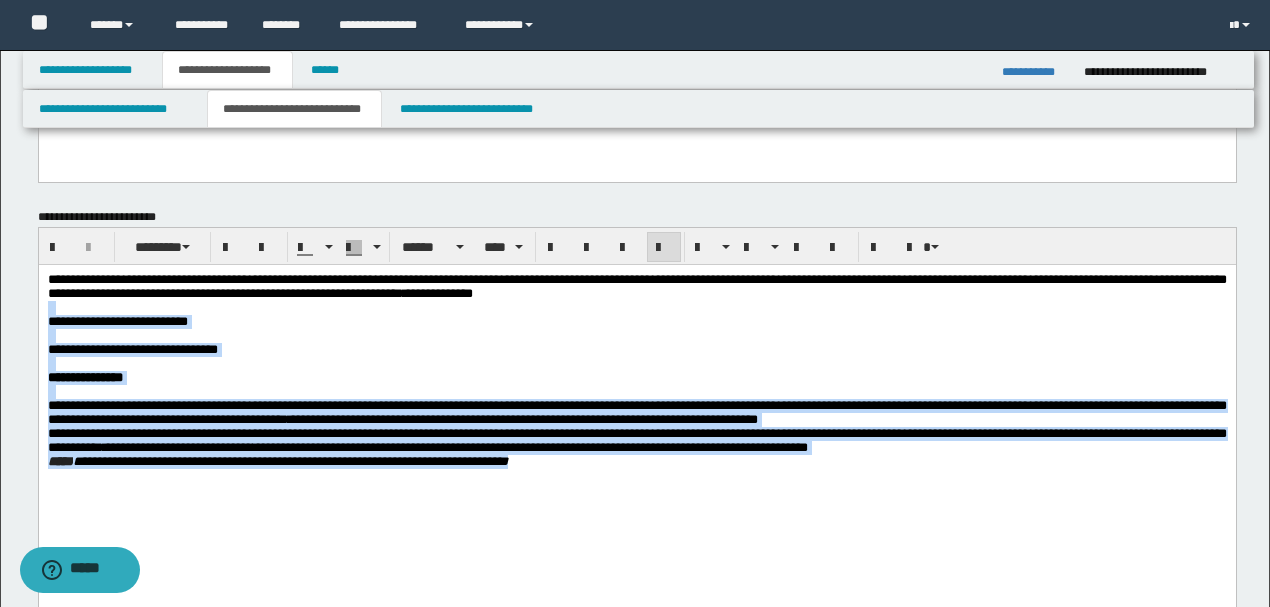 drag, startPoint x: 798, startPoint y: 294, endPoint x: 874, endPoint y: 499, distance: 218.6344 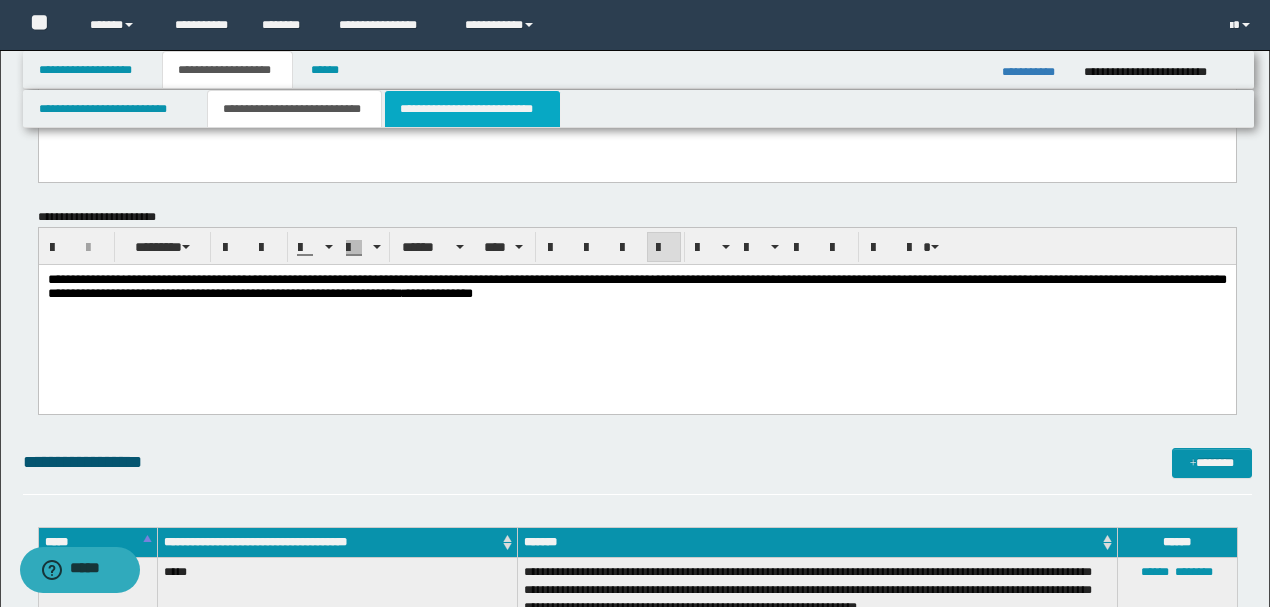 click on "**********" at bounding box center [472, 109] 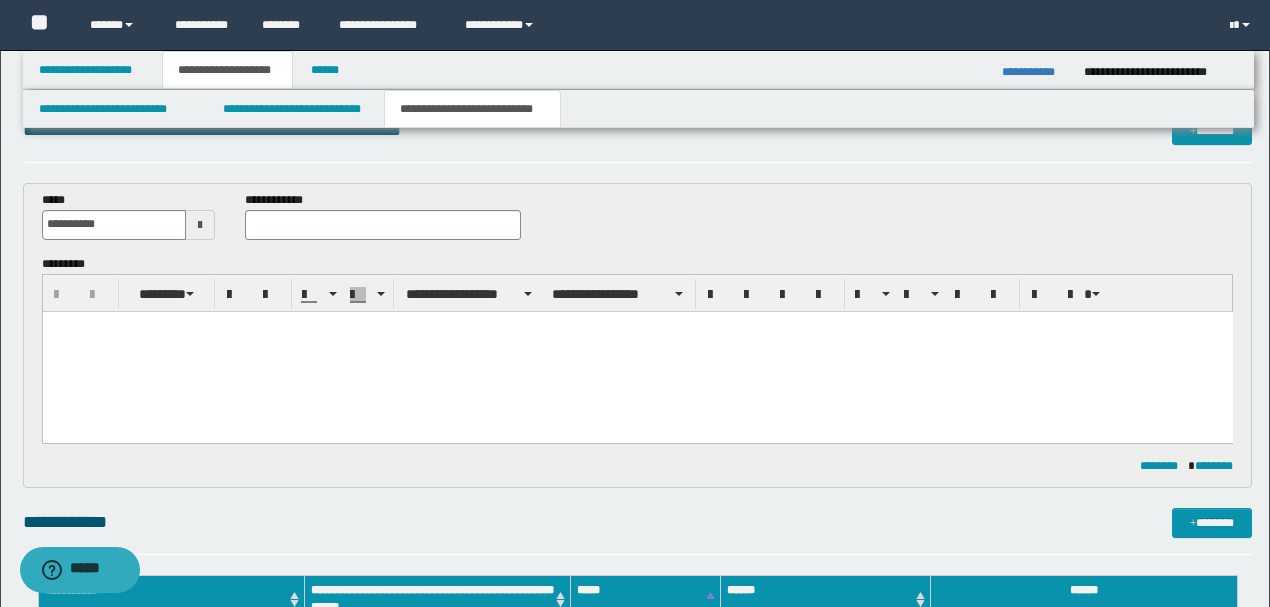 scroll, scrollTop: 66, scrollLeft: 0, axis: vertical 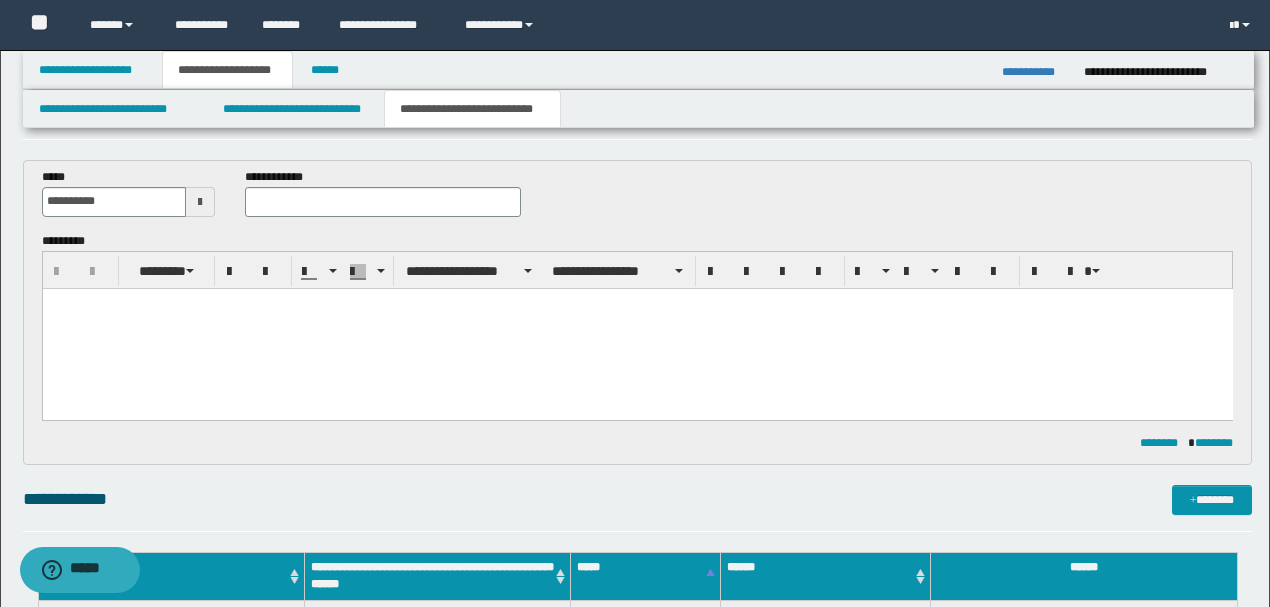 click at bounding box center [637, 303] 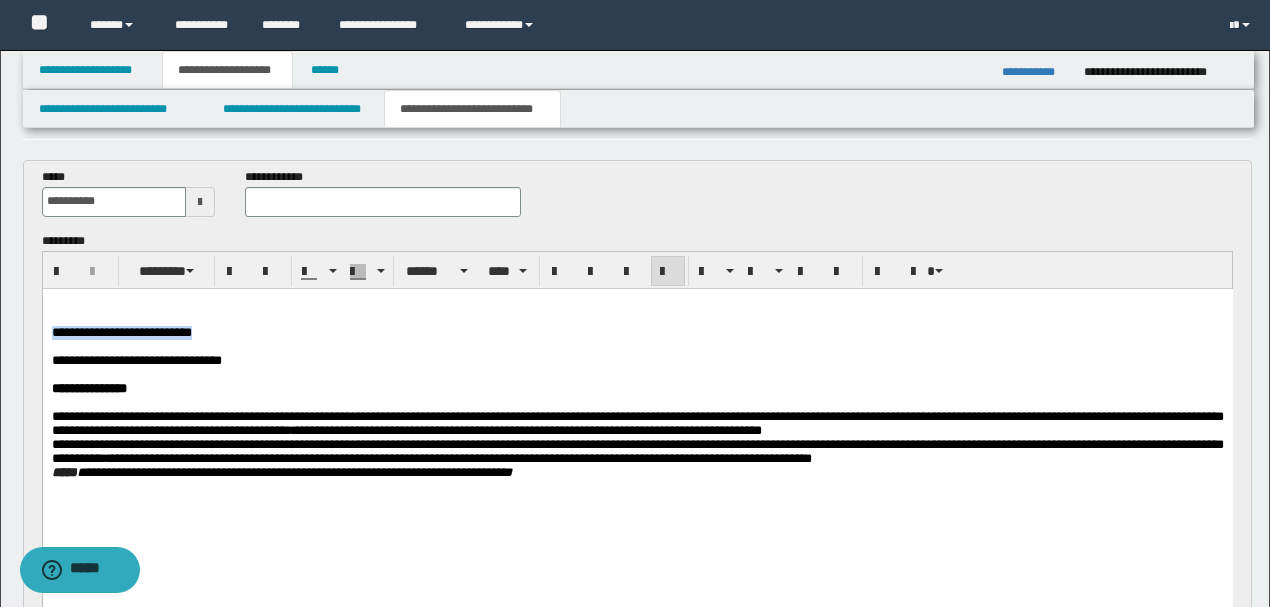 drag, startPoint x: 181, startPoint y: 338, endPoint x: 83, endPoint y: 620, distance: 298.54312 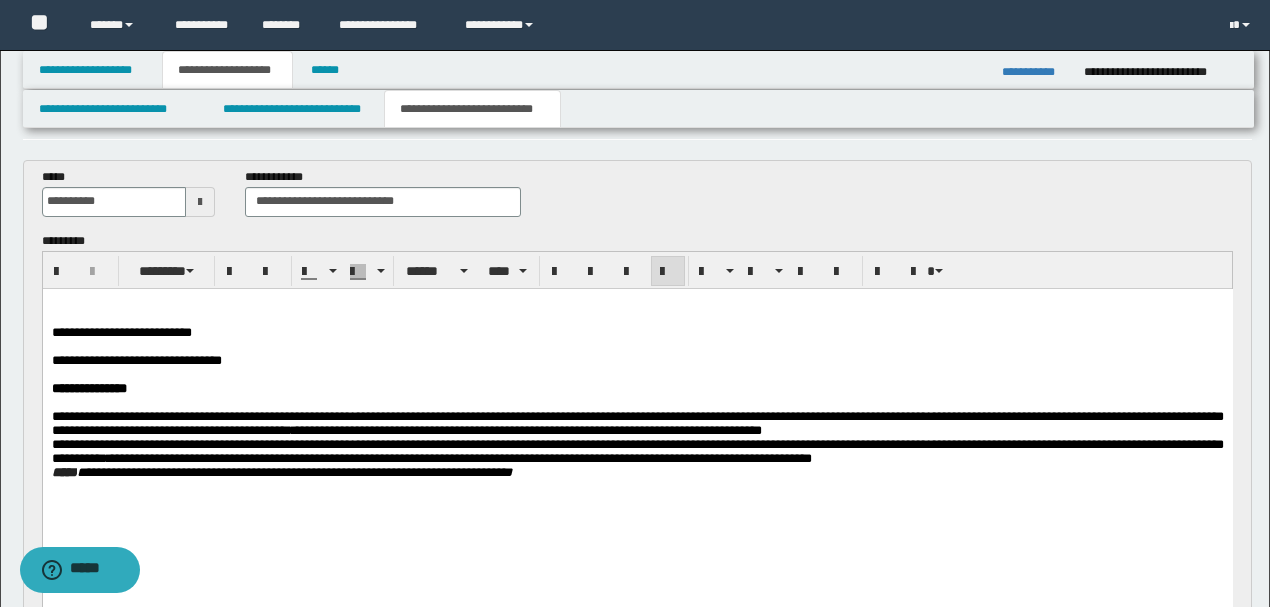 click at bounding box center [637, 318] 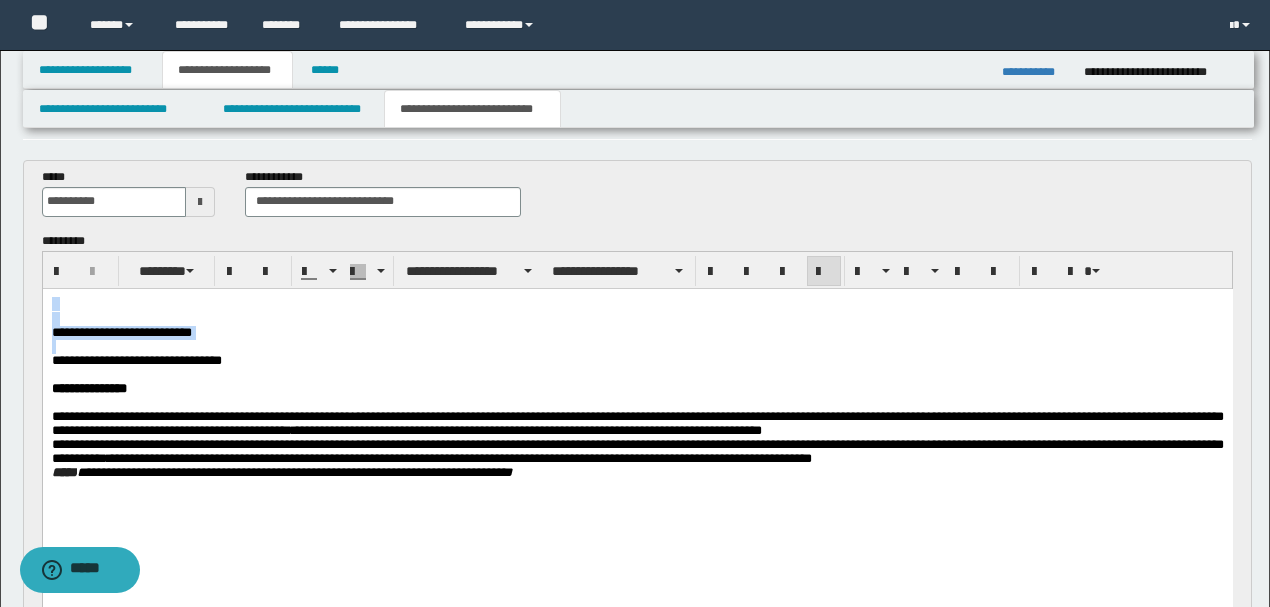 drag, startPoint x: 49, startPoint y: 371, endPoint x: 74, endPoint y: 572, distance: 202.54877 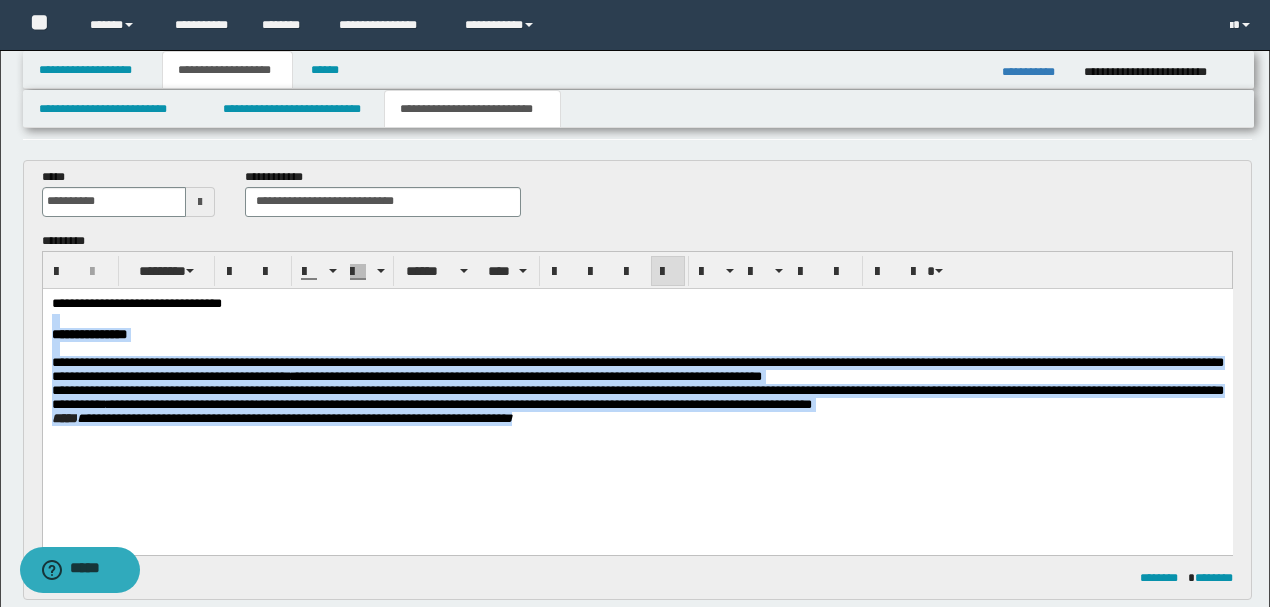 drag, startPoint x: 243, startPoint y: 301, endPoint x: 743, endPoint y: 495, distance: 536.3171 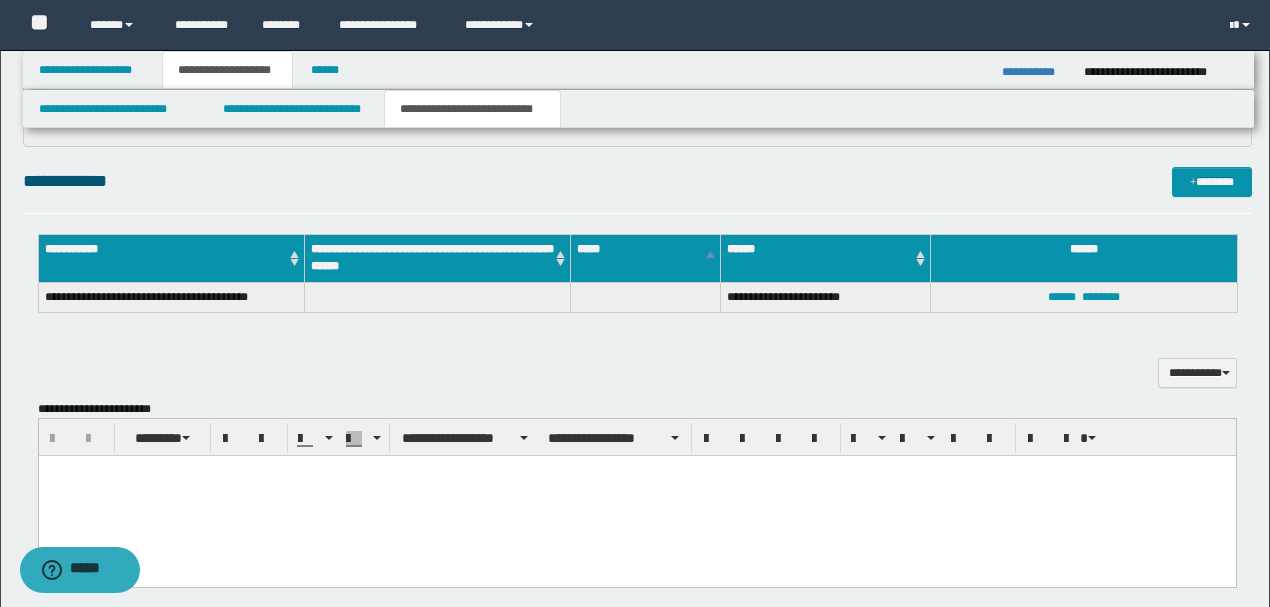 scroll, scrollTop: 400, scrollLeft: 0, axis: vertical 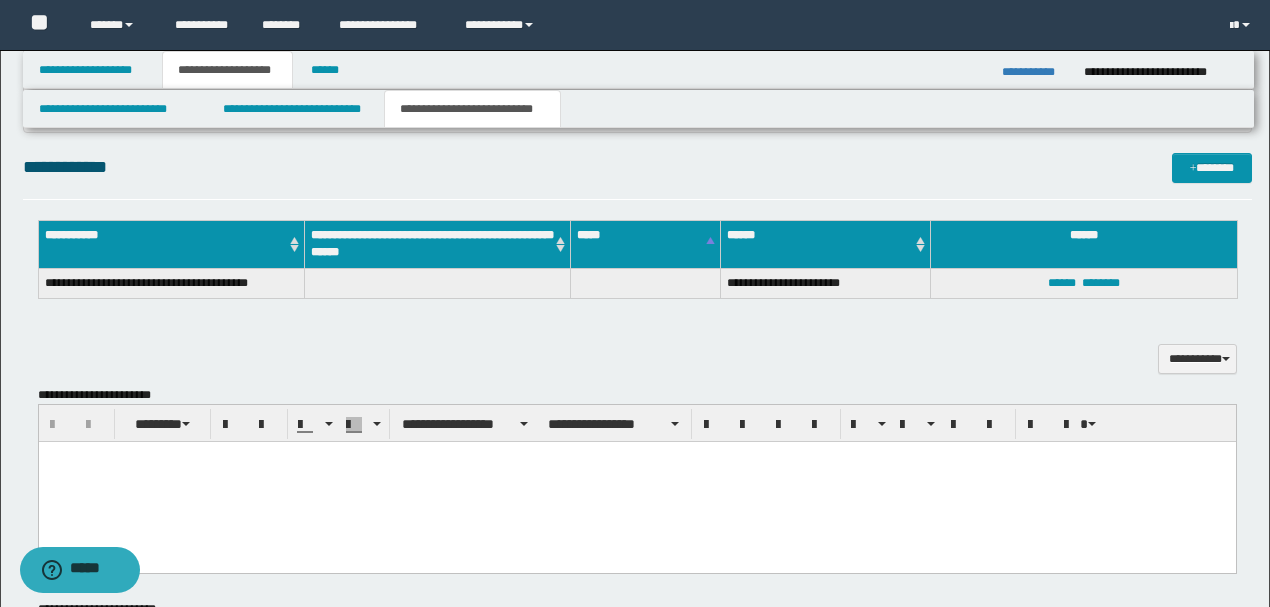 click at bounding box center (636, 482) 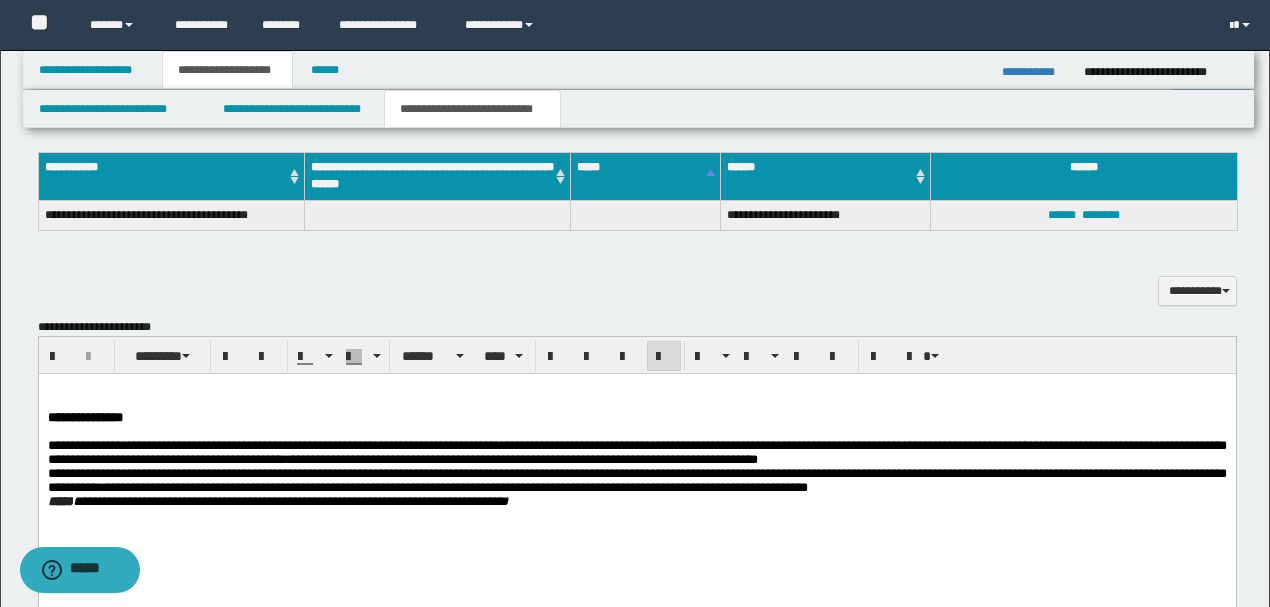 scroll, scrollTop: 533, scrollLeft: 0, axis: vertical 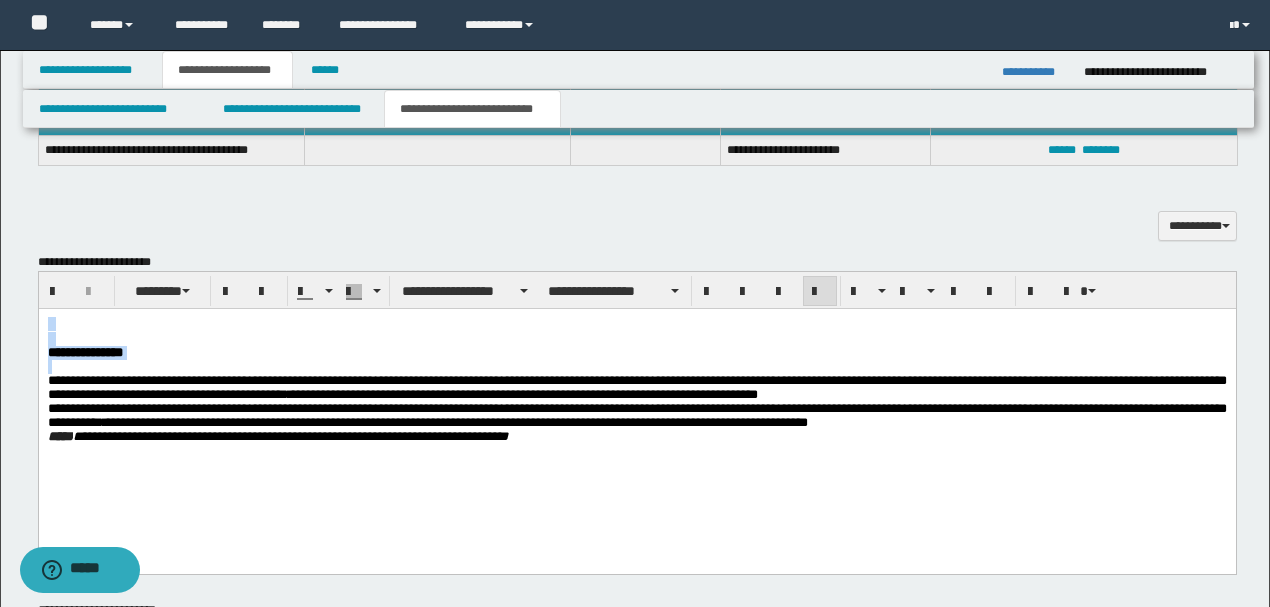 drag, startPoint x: 46, startPoint y: 390, endPoint x: 69, endPoint y: 615, distance: 226.1725 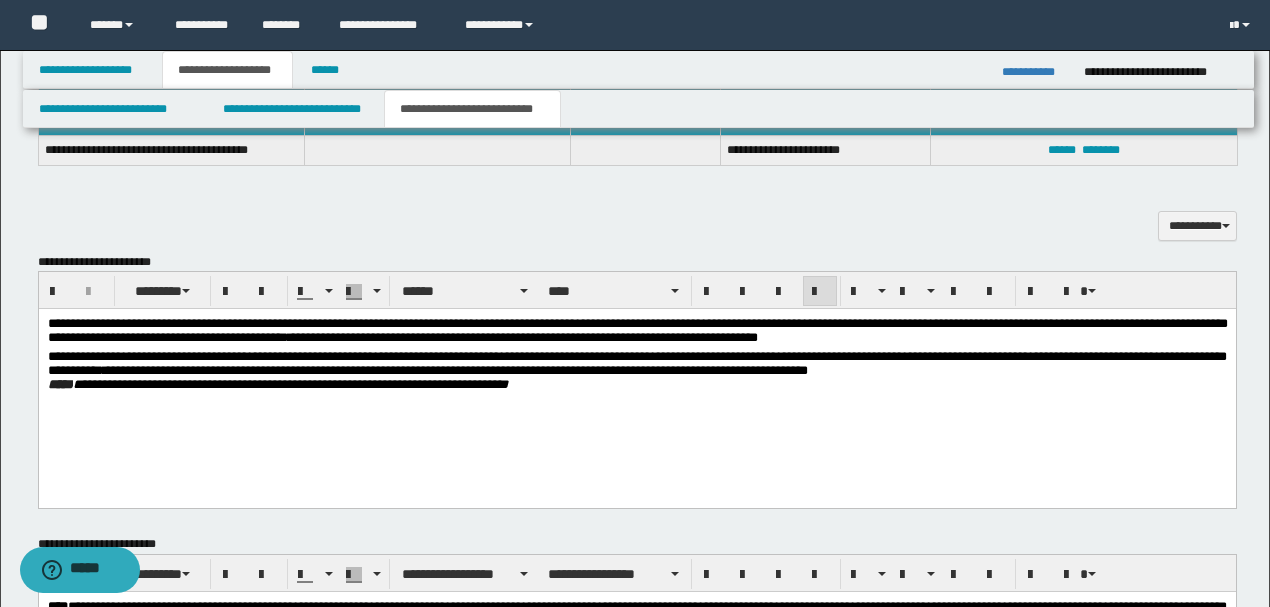 click on "**********" at bounding box center (637, 330) 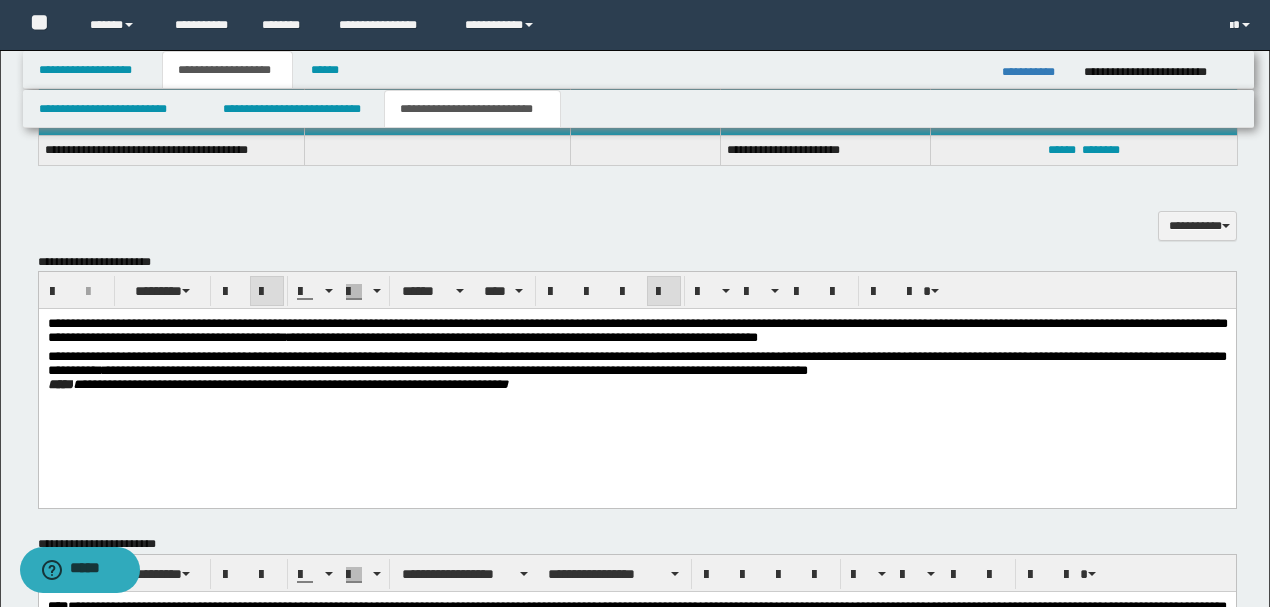 click on "**********" at bounding box center [636, 385] 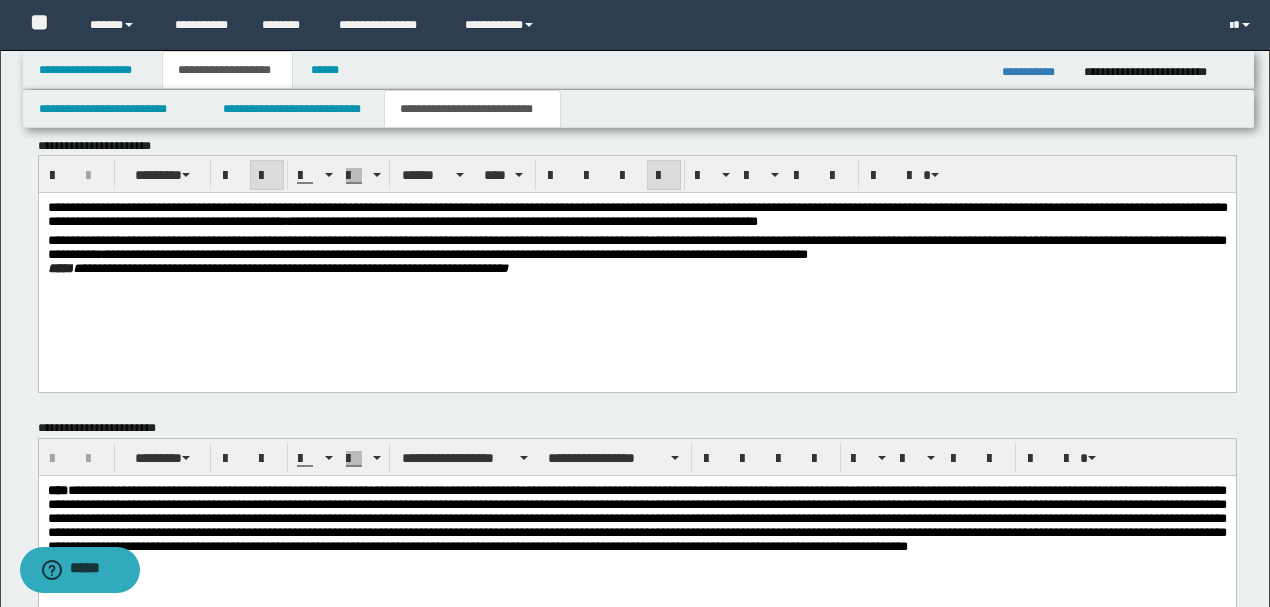 scroll, scrollTop: 866, scrollLeft: 0, axis: vertical 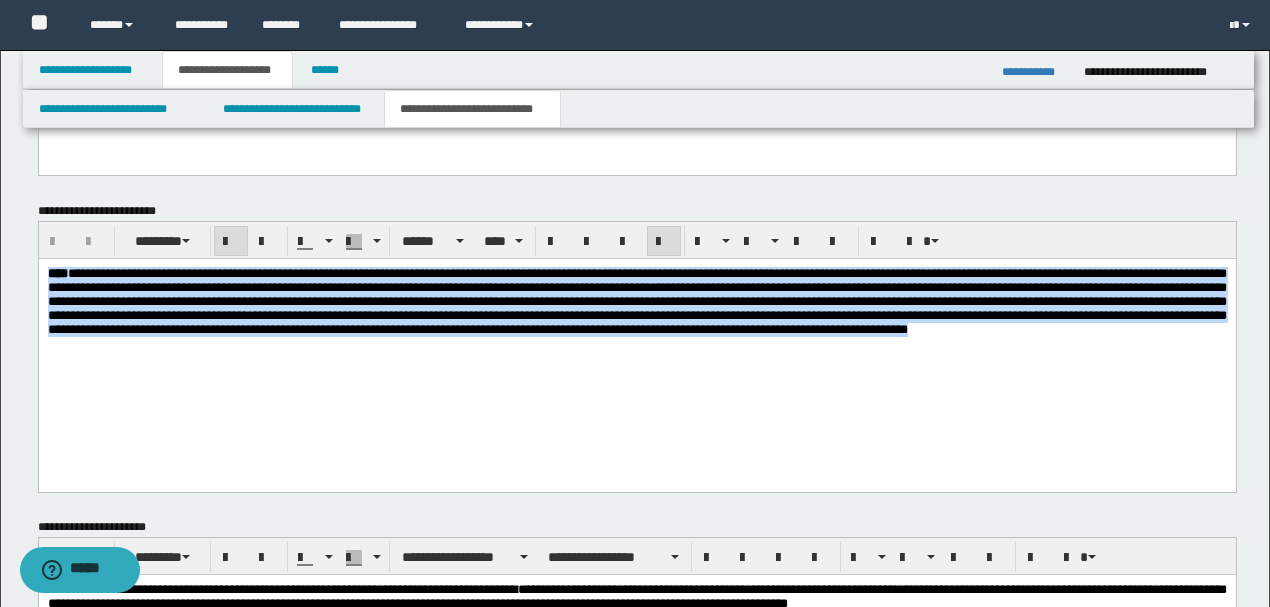 drag, startPoint x: 811, startPoint y: 355, endPoint x: 0, endPoint y: 257, distance: 816.8996 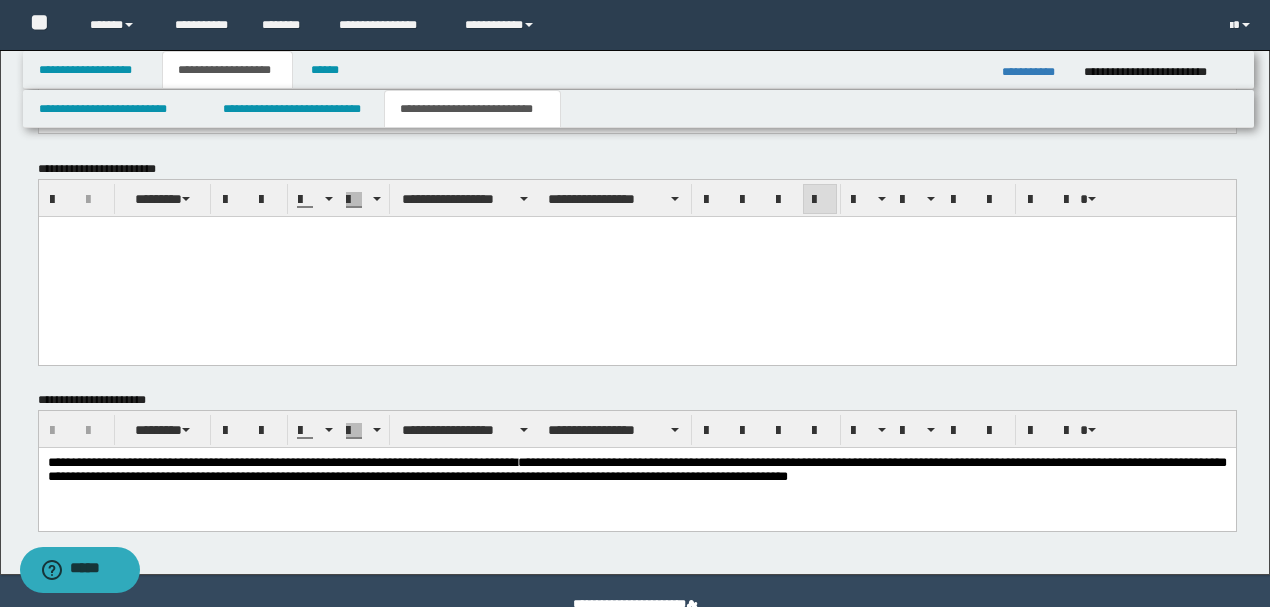 scroll, scrollTop: 952, scrollLeft: 0, axis: vertical 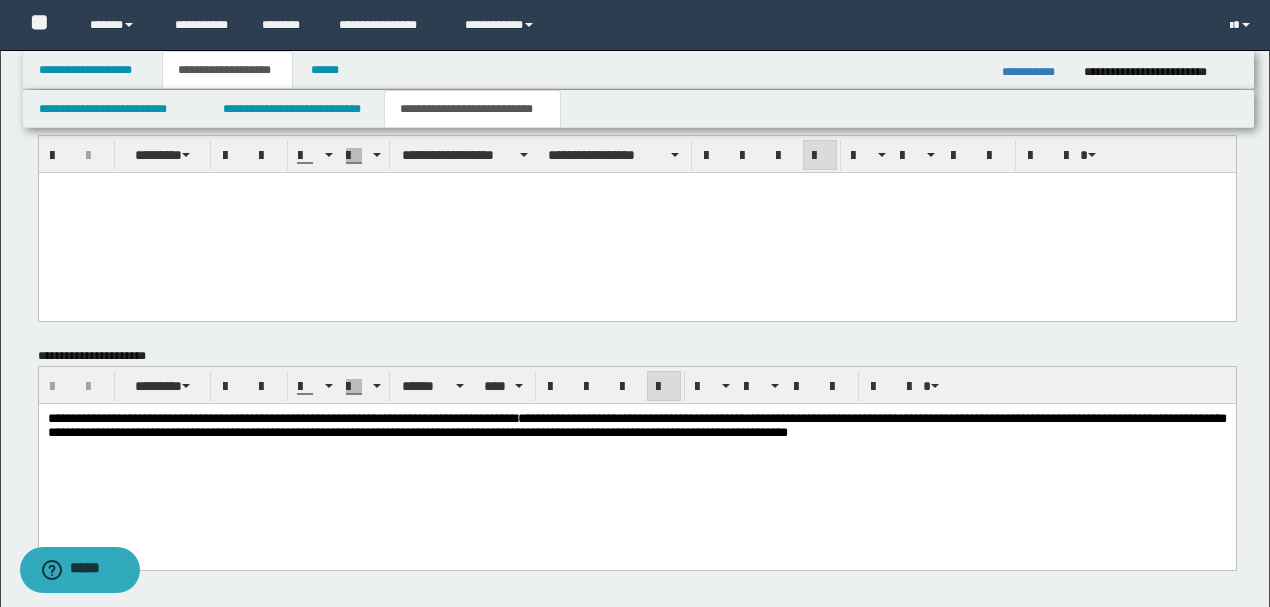 click on "**********" at bounding box center (636, 425) 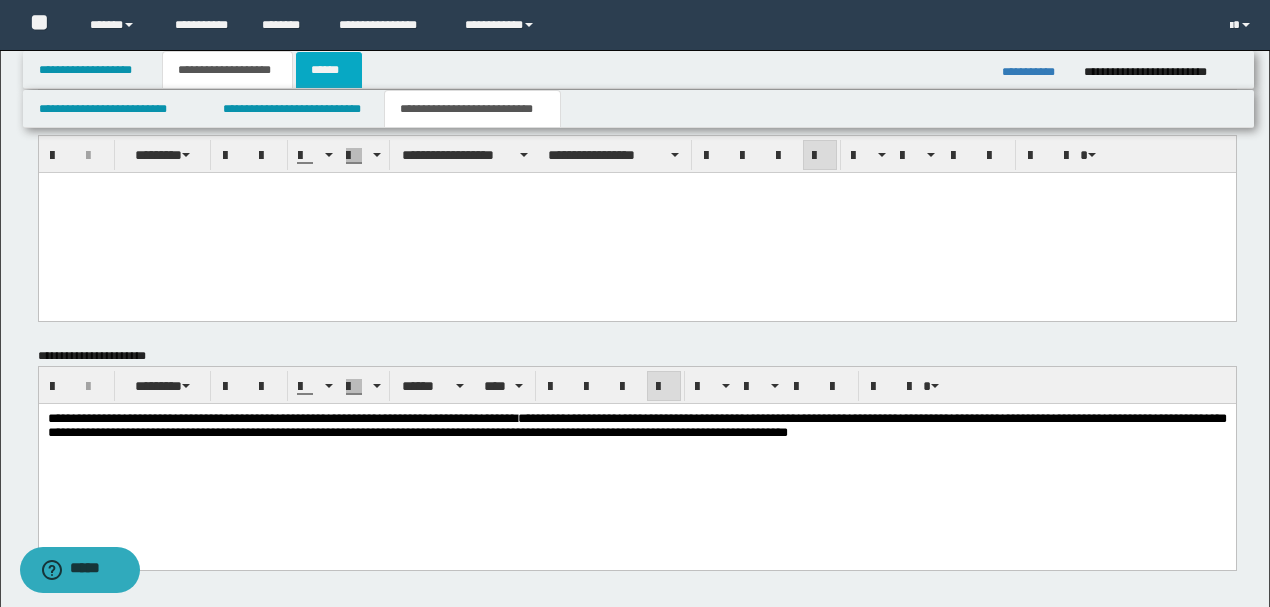 click on "******" at bounding box center (329, 70) 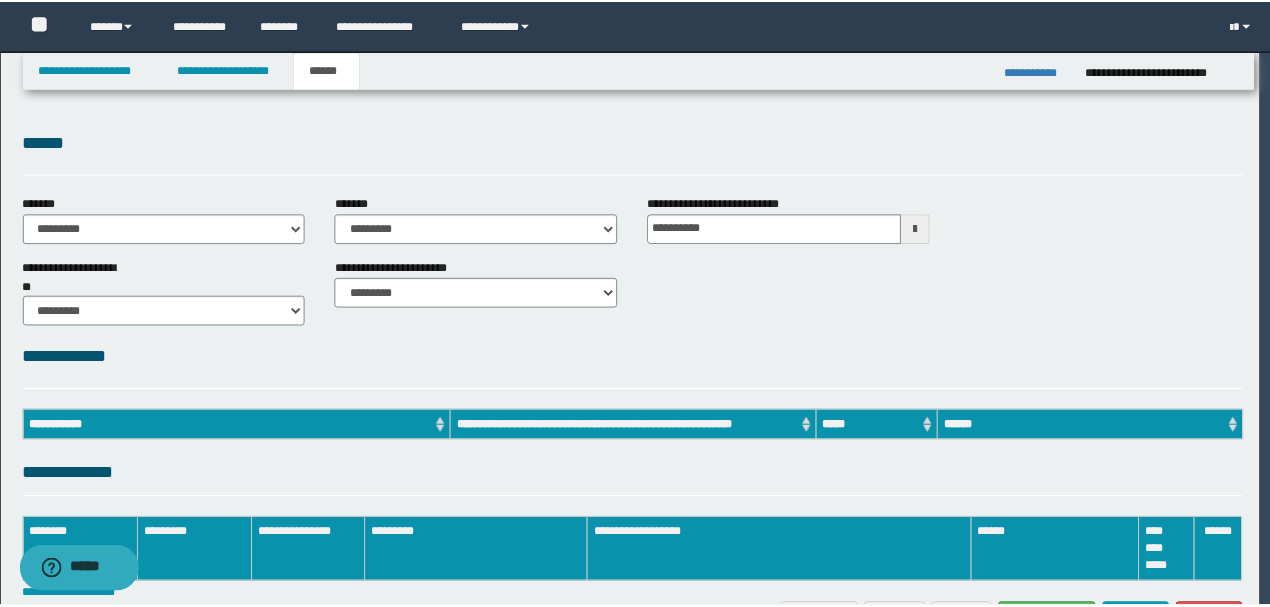 scroll, scrollTop: 0, scrollLeft: 0, axis: both 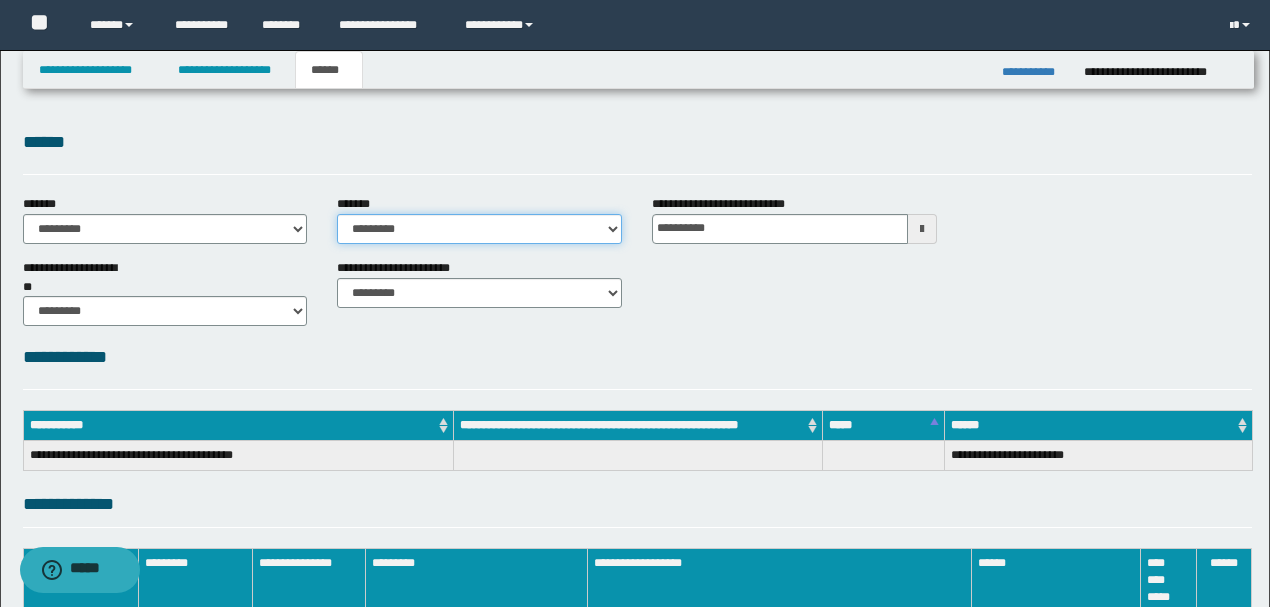 click on "**********" at bounding box center (479, 229) 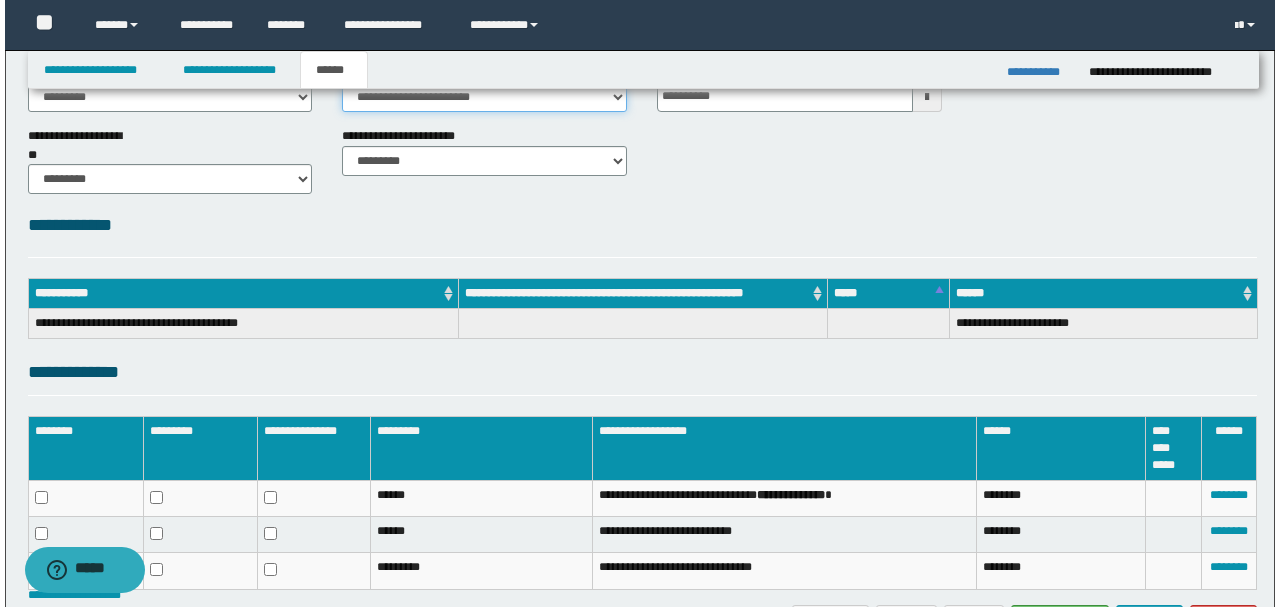scroll, scrollTop: 254, scrollLeft: 0, axis: vertical 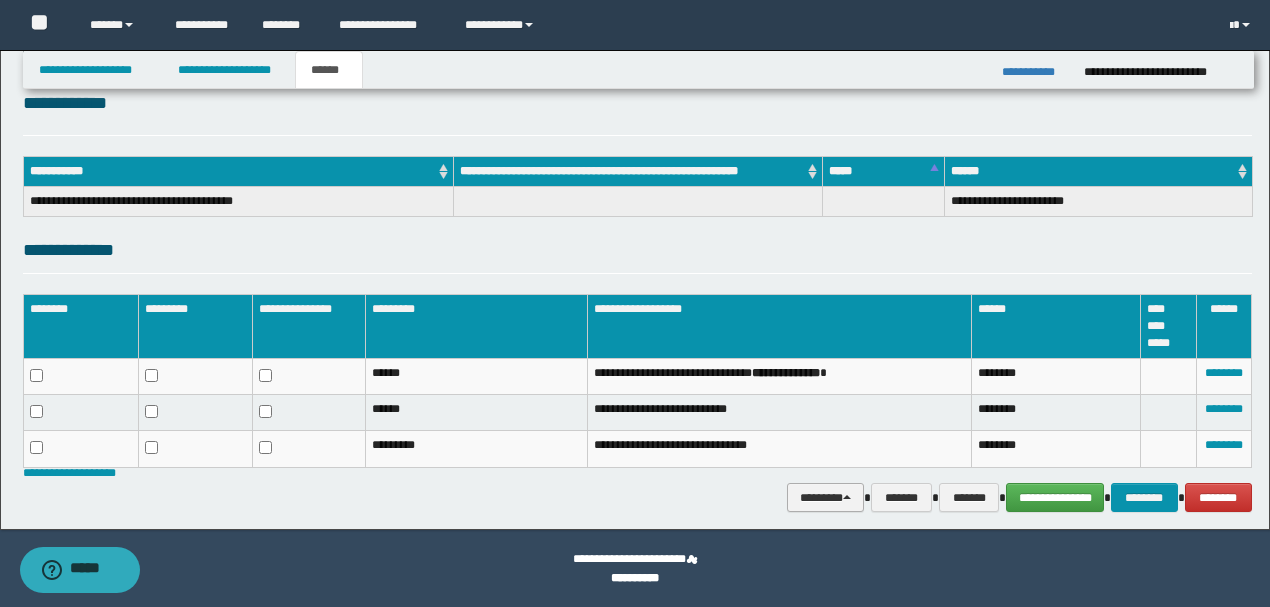 click on "********" at bounding box center [826, 497] 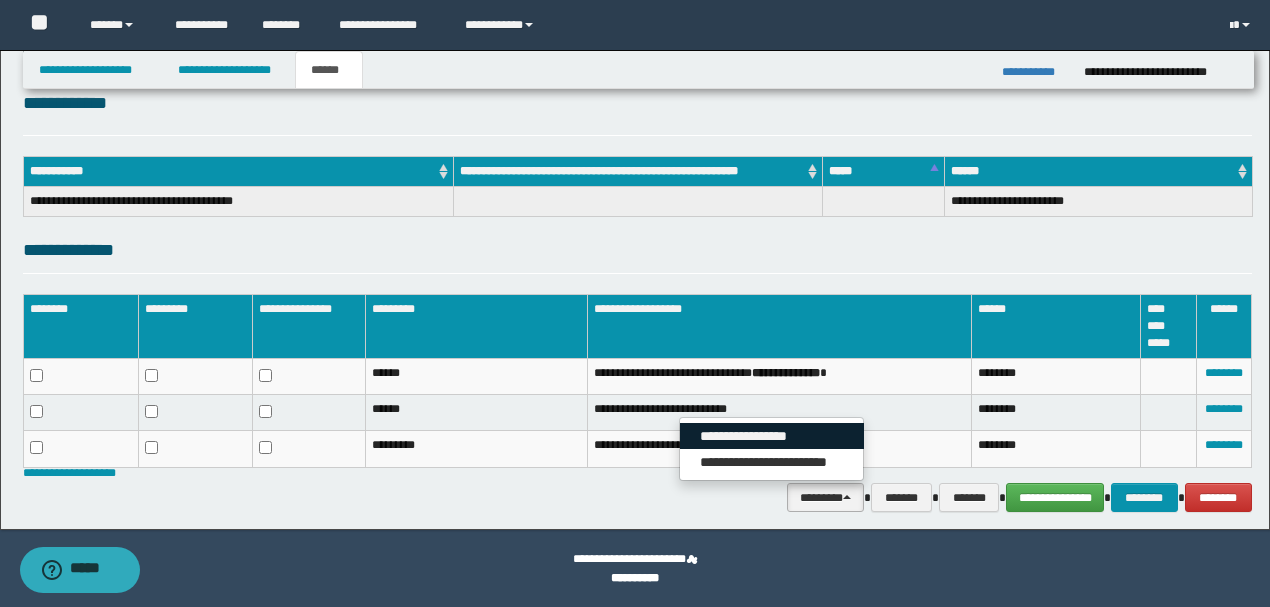 click on "**********" at bounding box center [772, 436] 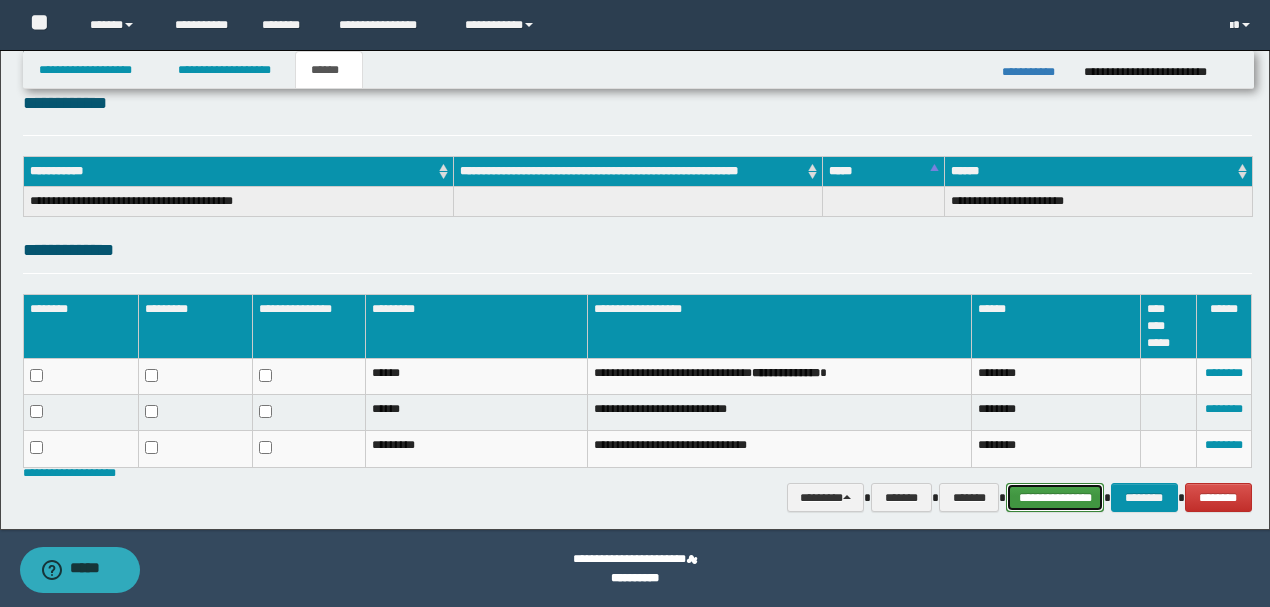 click on "**********" at bounding box center (1055, 497) 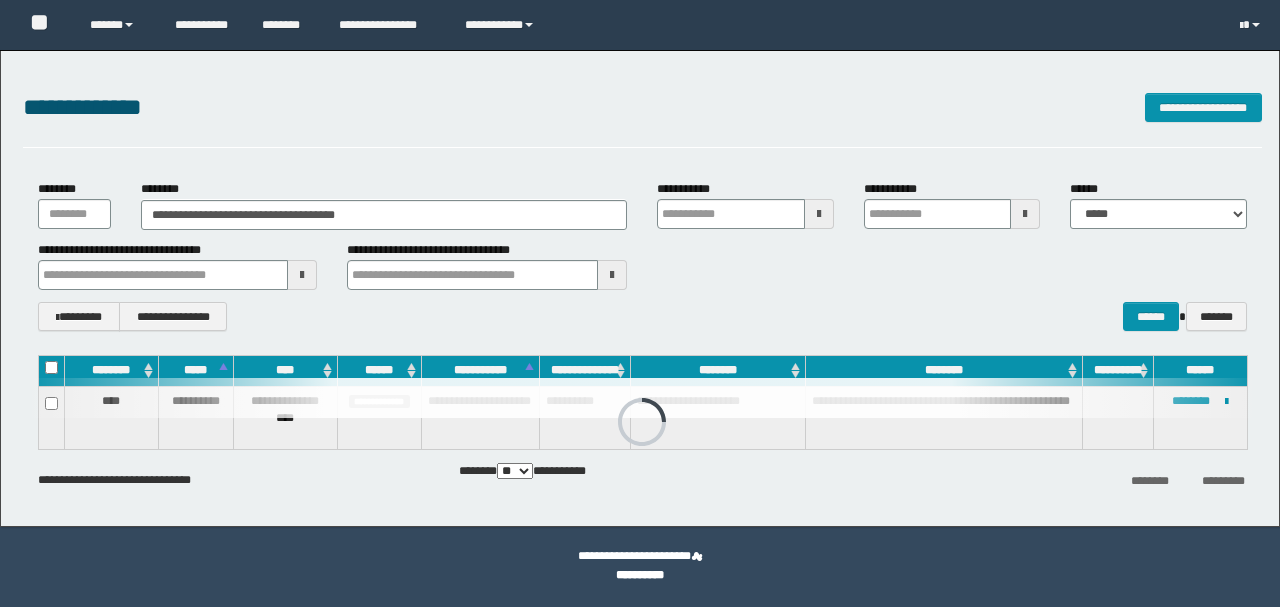 scroll, scrollTop: 0, scrollLeft: 0, axis: both 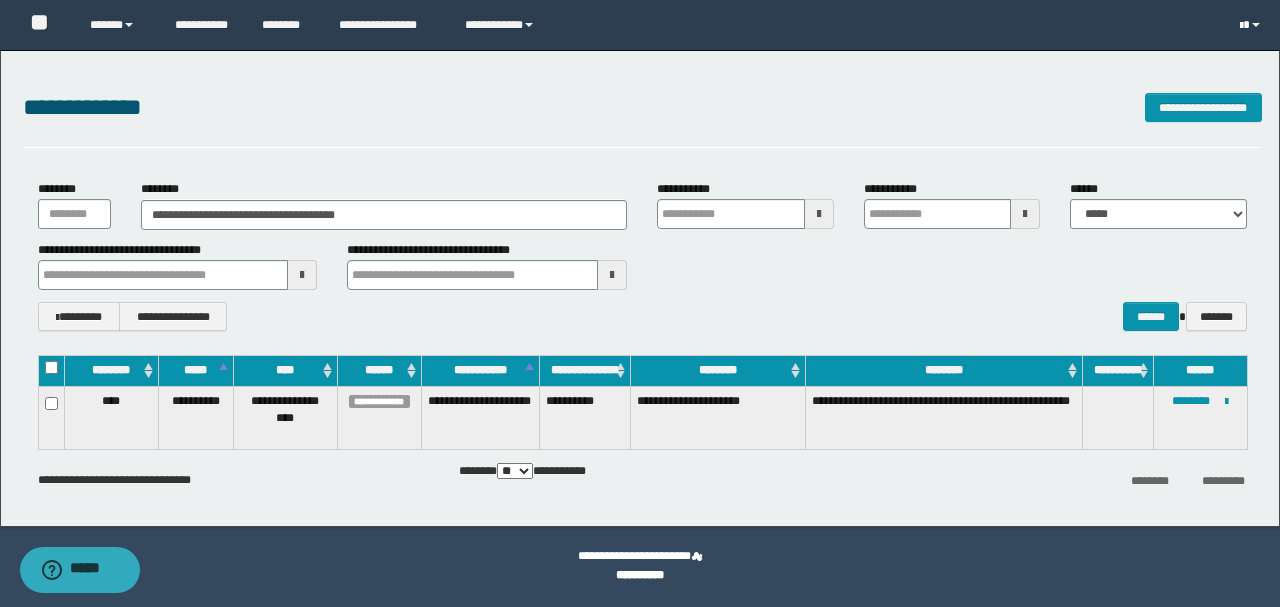 click at bounding box center (1241, 26) 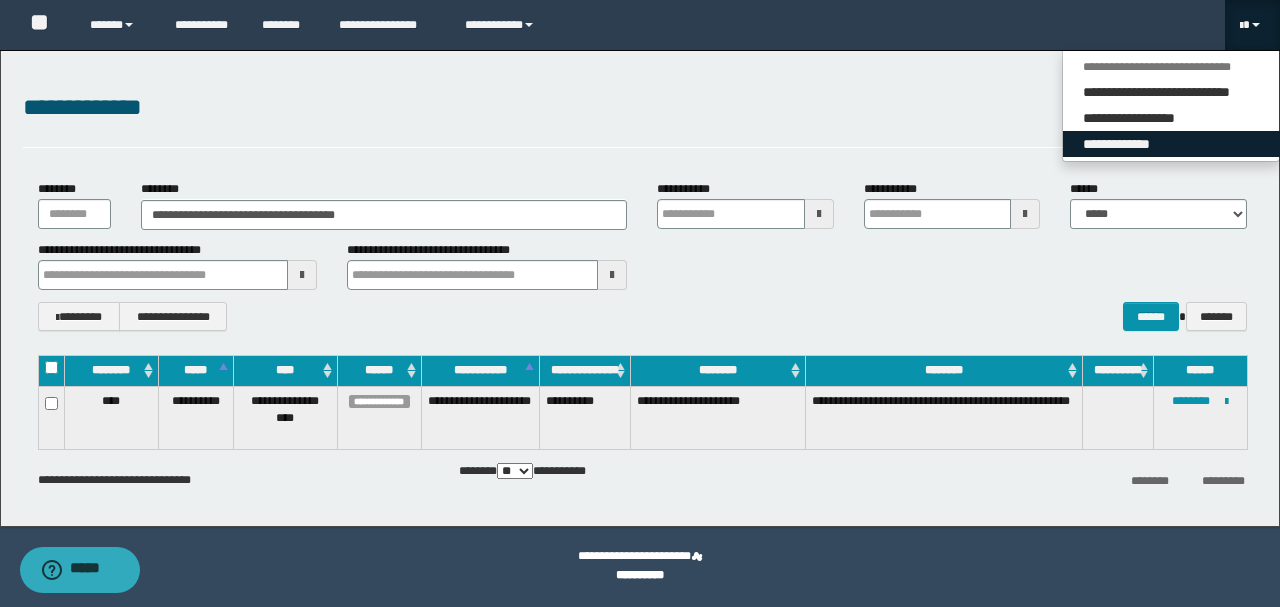 click on "**********" at bounding box center [1171, 144] 